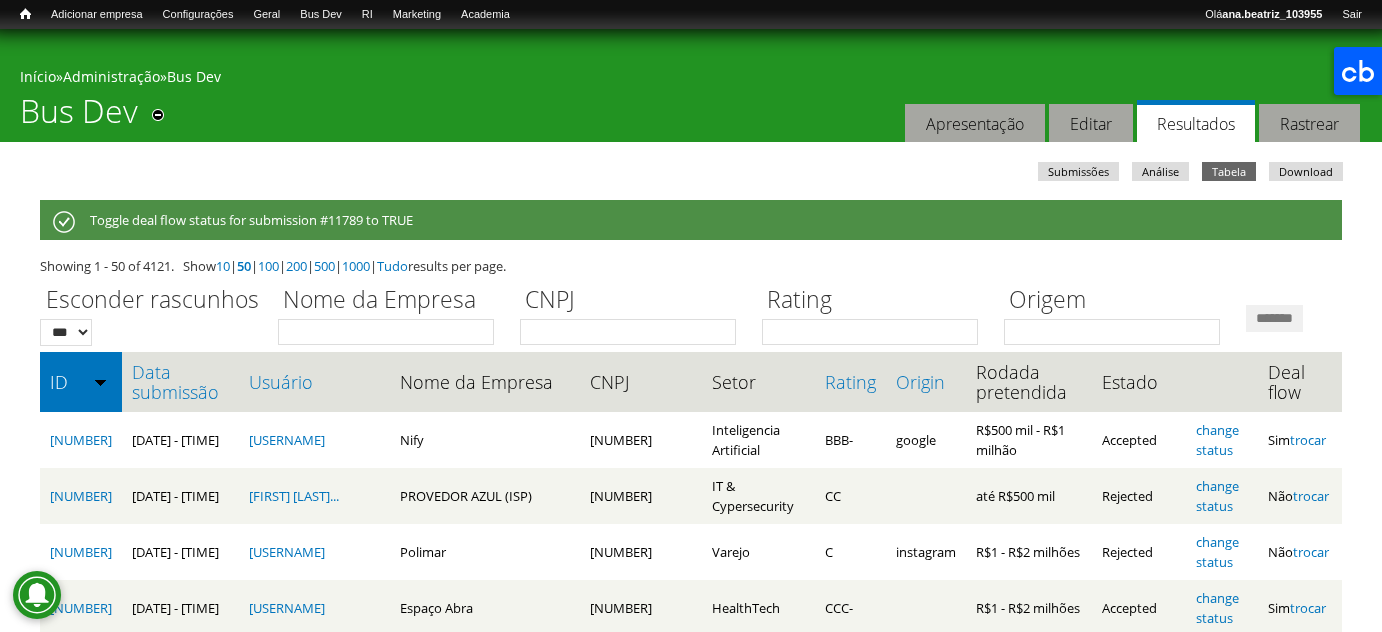 scroll, scrollTop: 0, scrollLeft: 0, axis: both 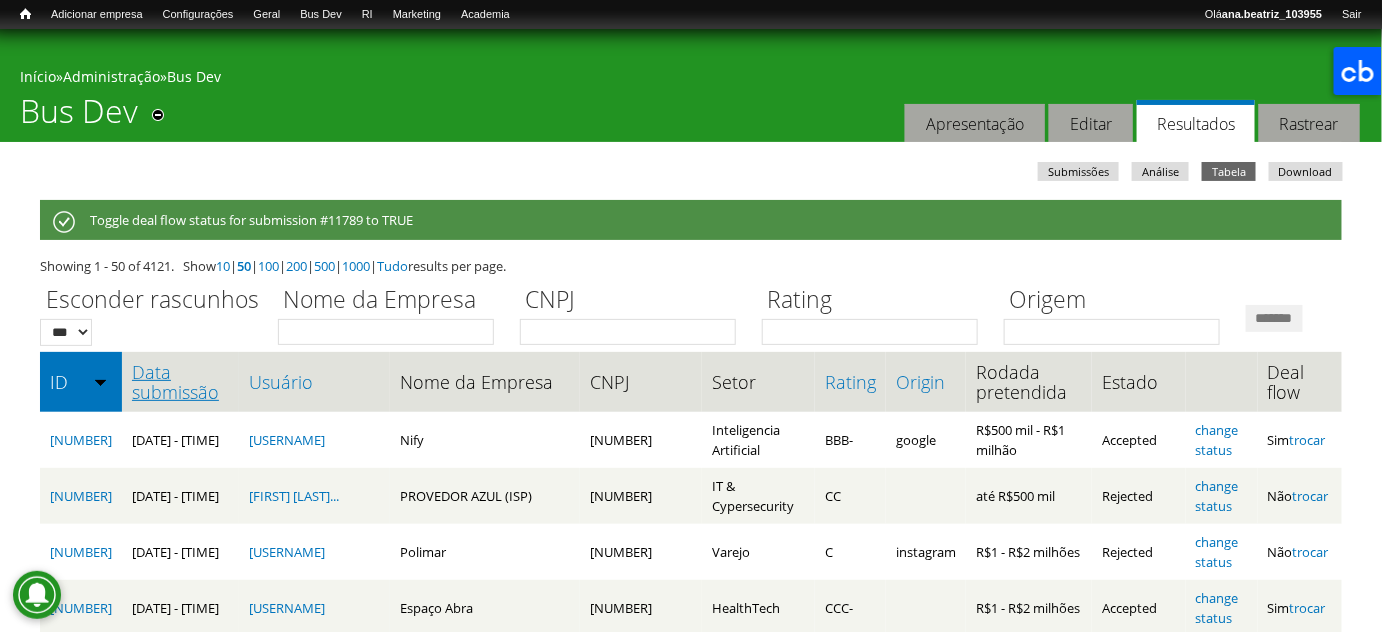 click on "Data submissão" at bounding box center [180, 382] 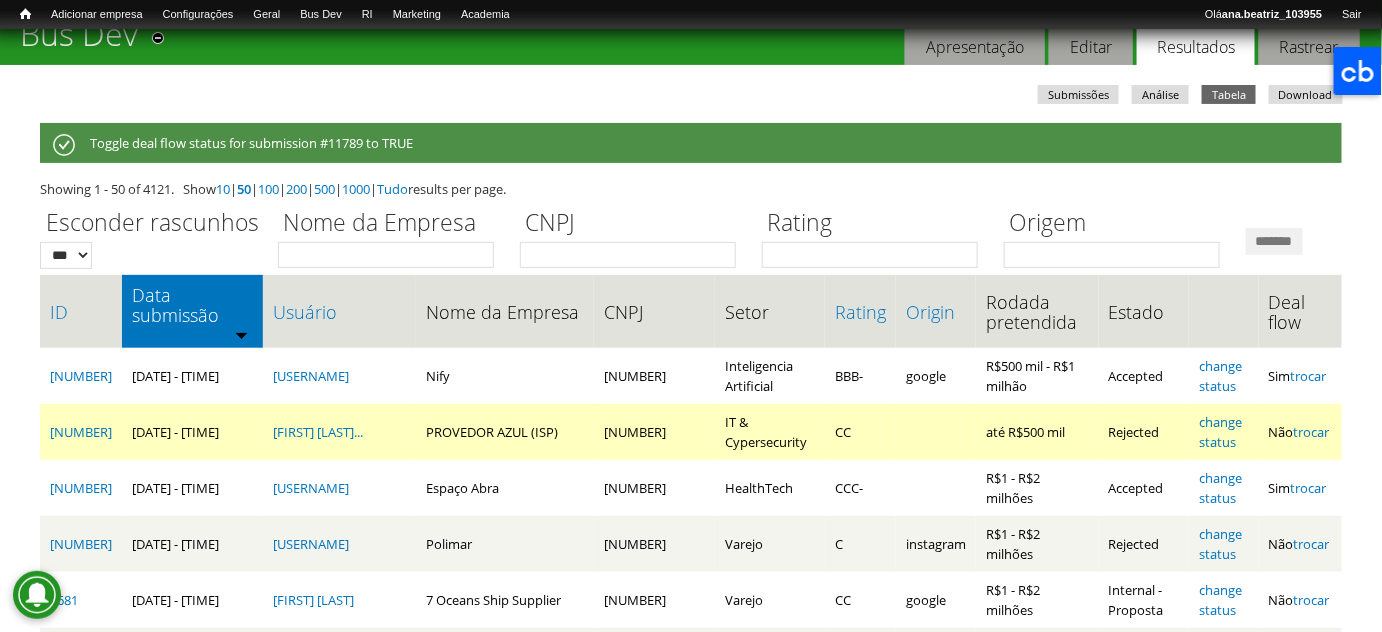 scroll, scrollTop: 0, scrollLeft: 0, axis: both 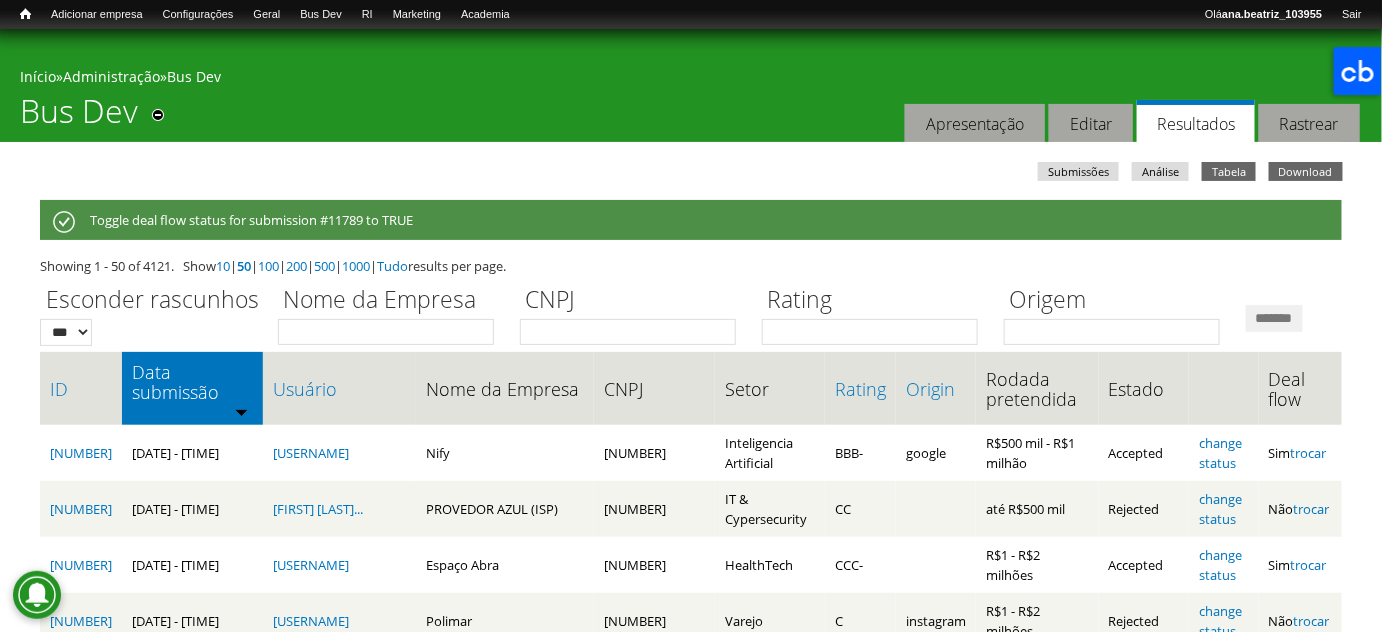 click on "Download" at bounding box center [1306, 171] 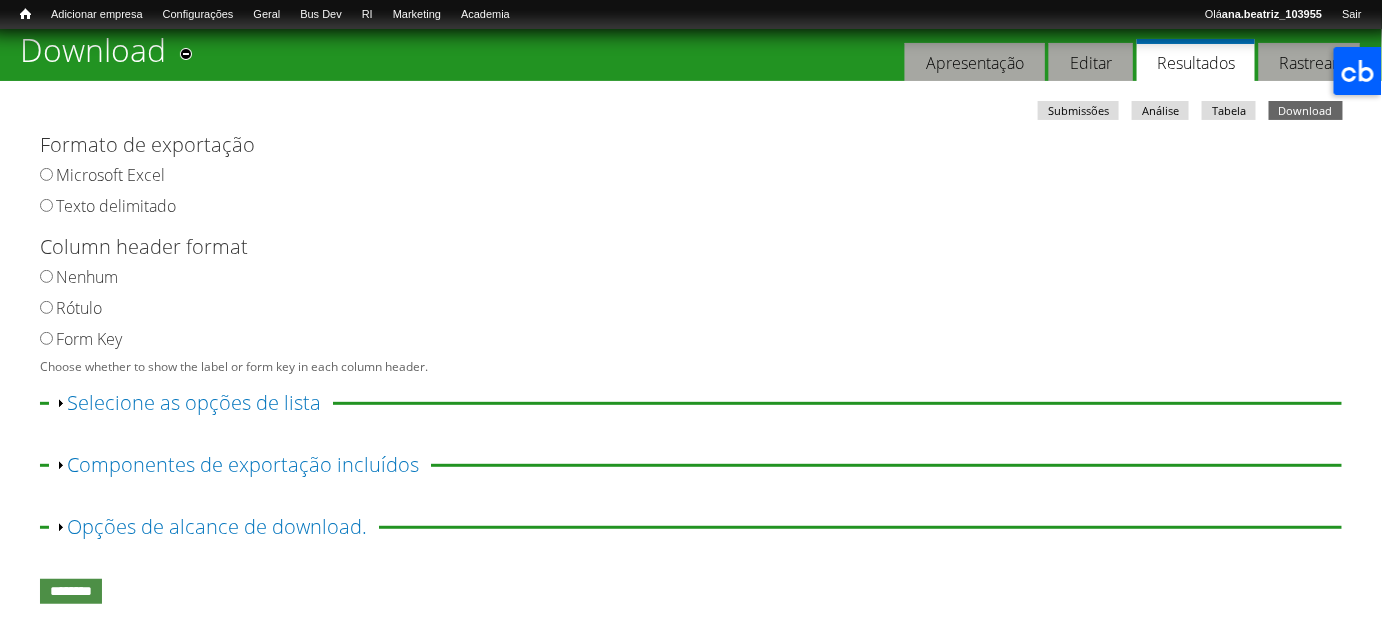 scroll, scrollTop: 0, scrollLeft: 0, axis: both 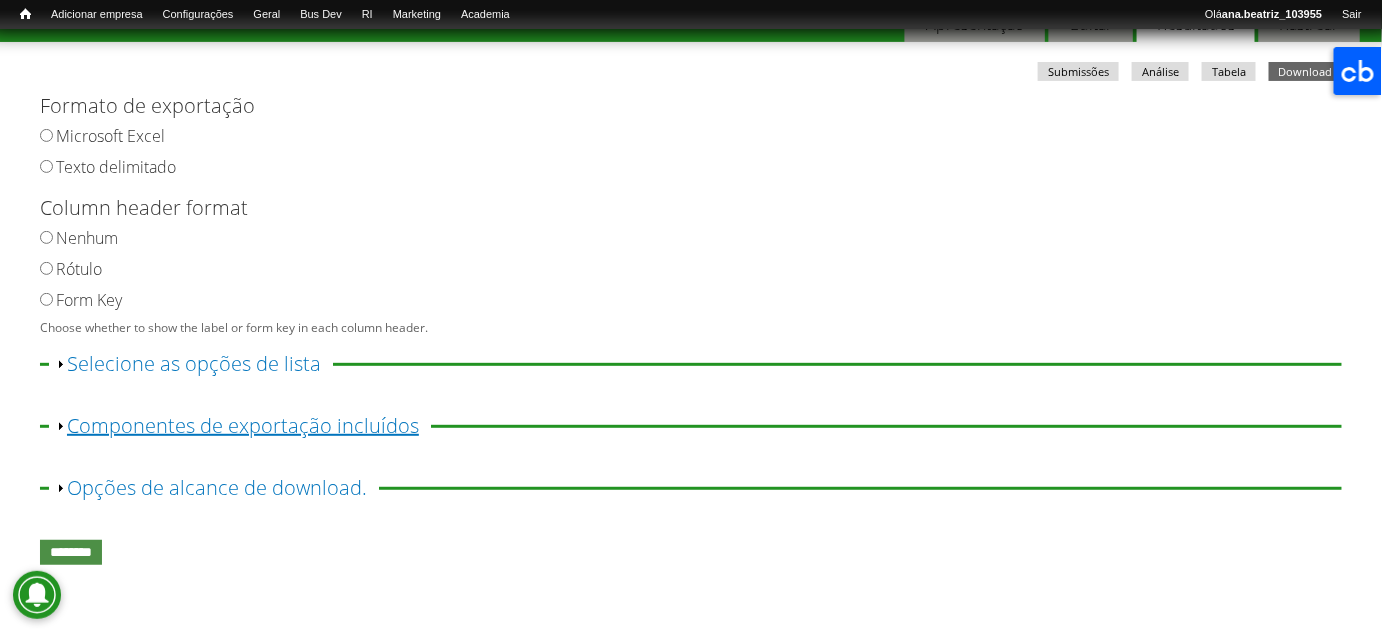 click on "Exibir   Componentes de exportação incluídos" at bounding box center (243, 425) 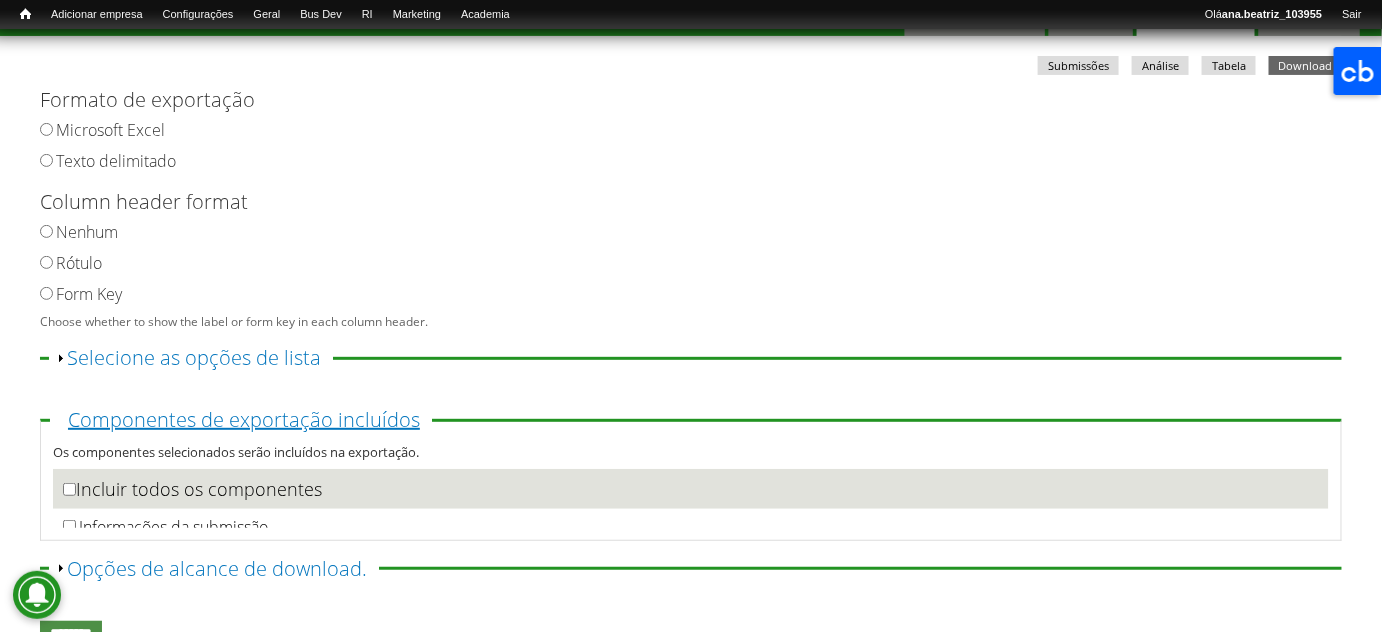 scroll, scrollTop: 314, scrollLeft: 0, axis: vertical 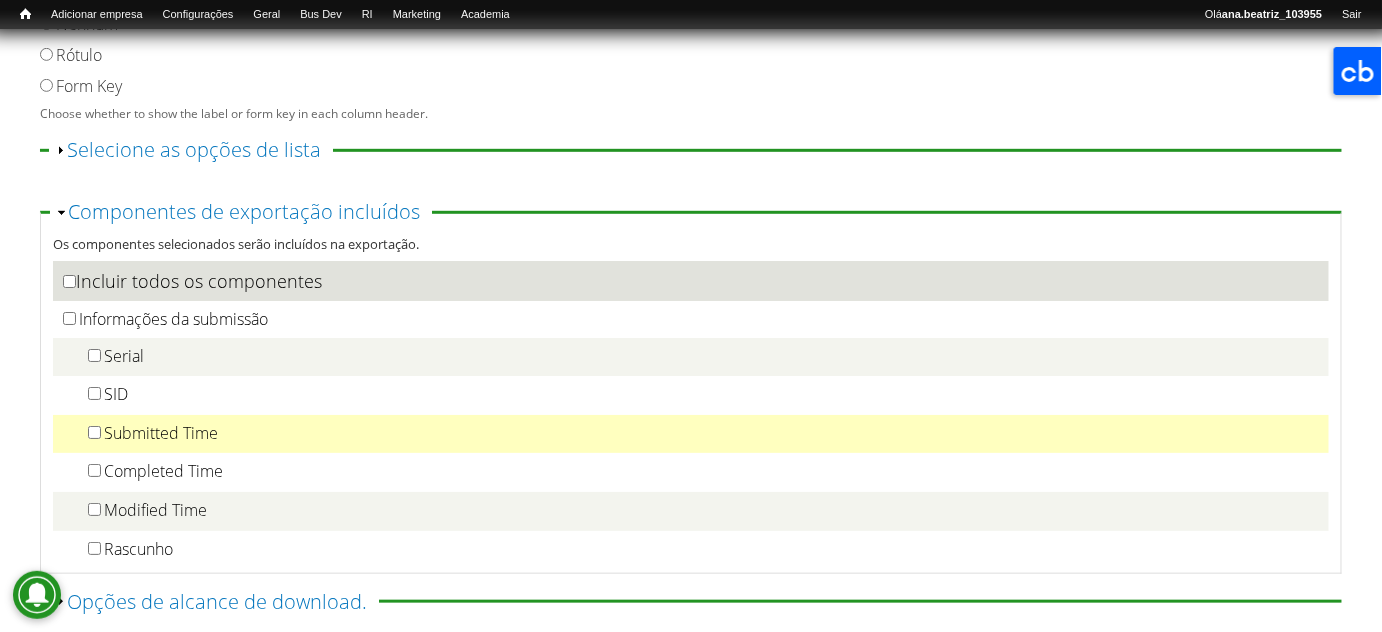click on "Submitted Time" at bounding box center (161, 433) 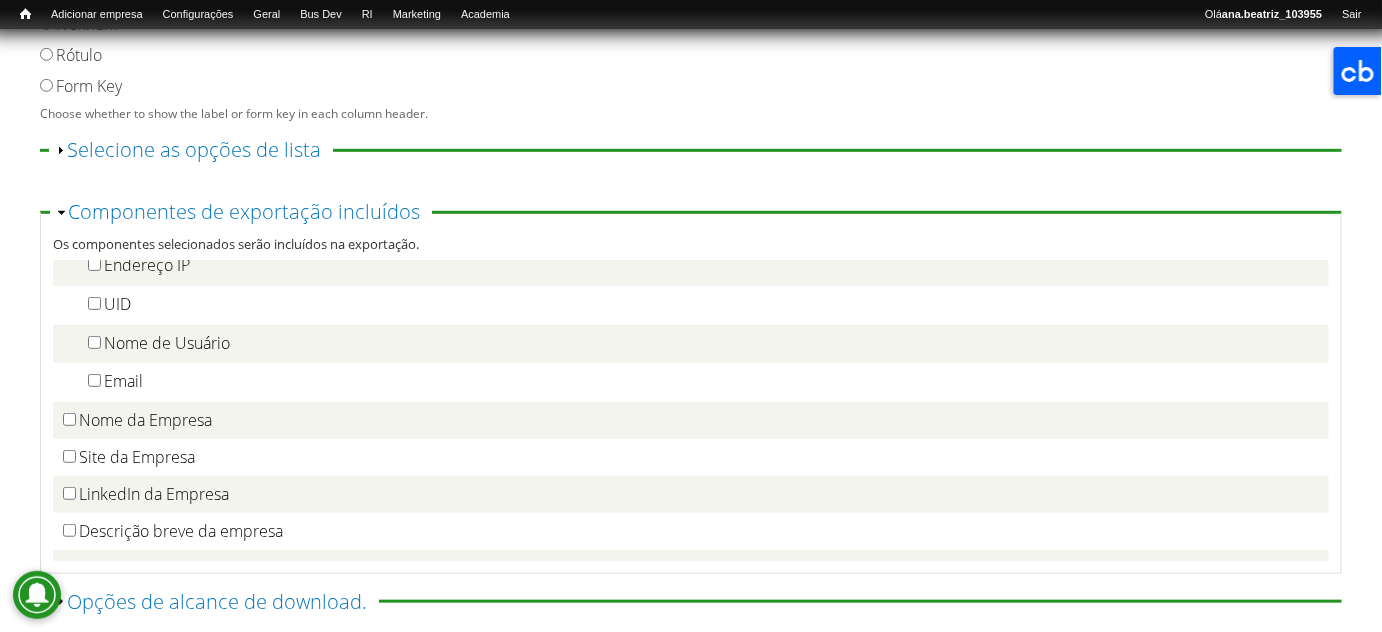 scroll, scrollTop: 363, scrollLeft: 0, axis: vertical 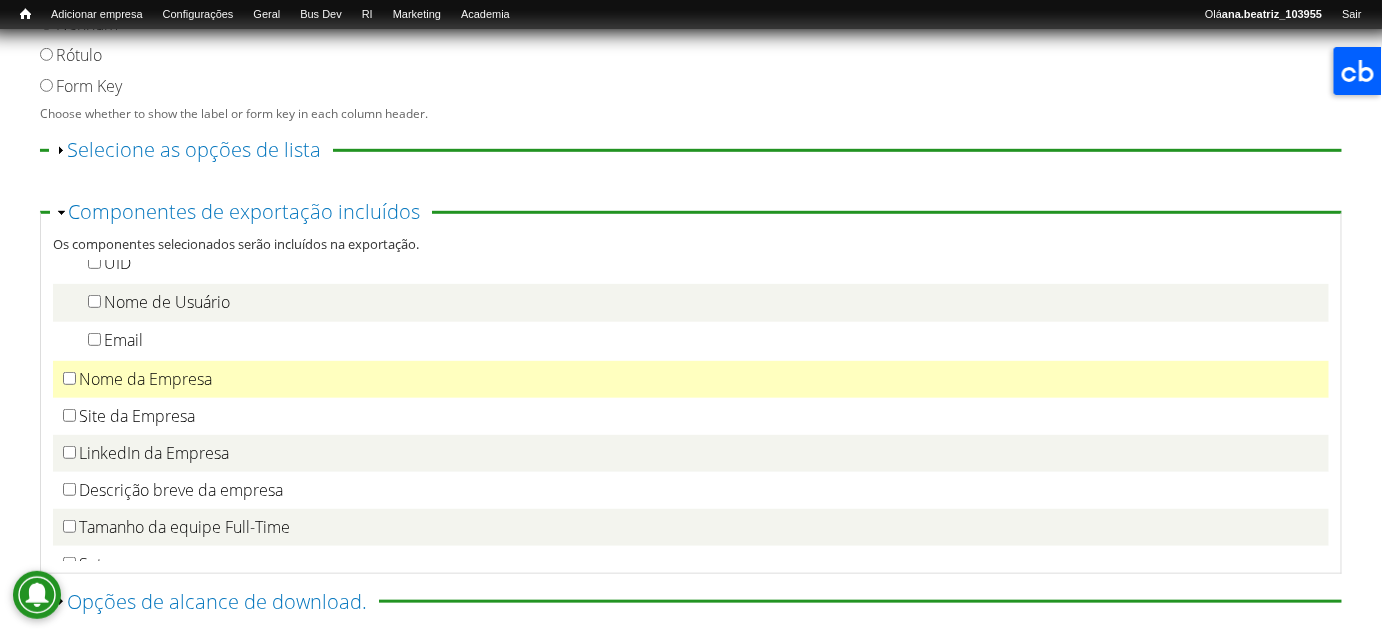 click on "Nome da Empresa" at bounding box center (691, 379) 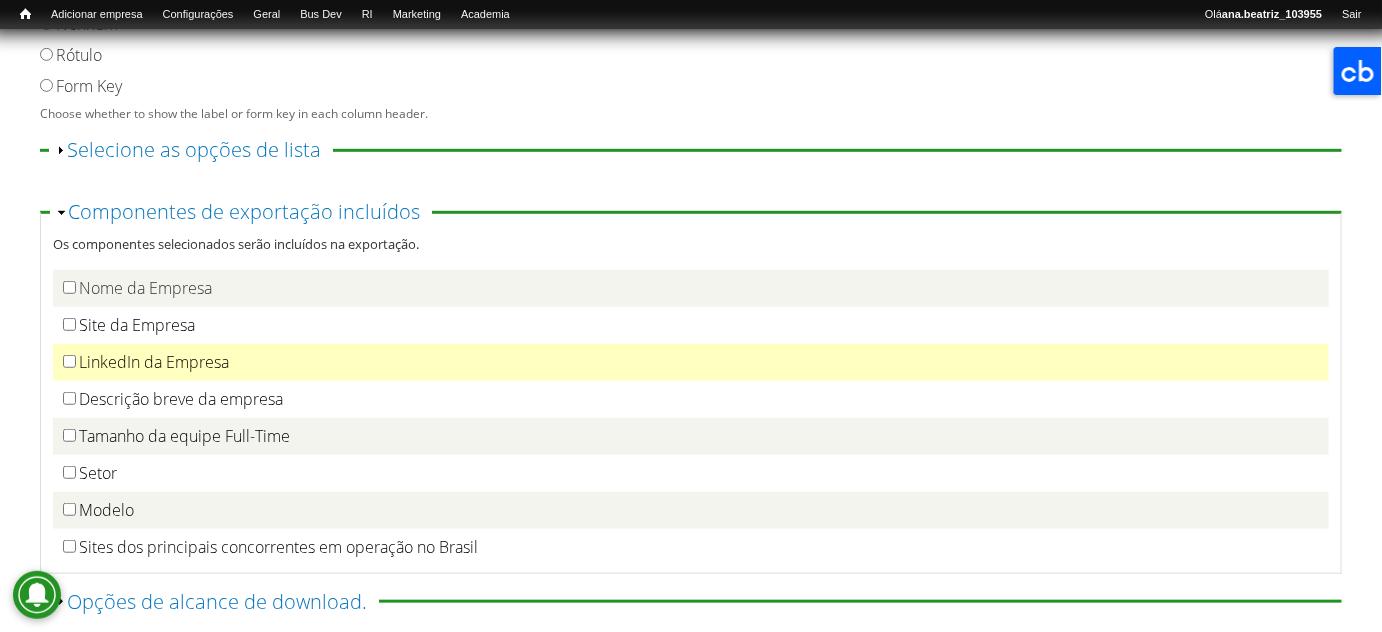 scroll, scrollTop: 545, scrollLeft: 0, axis: vertical 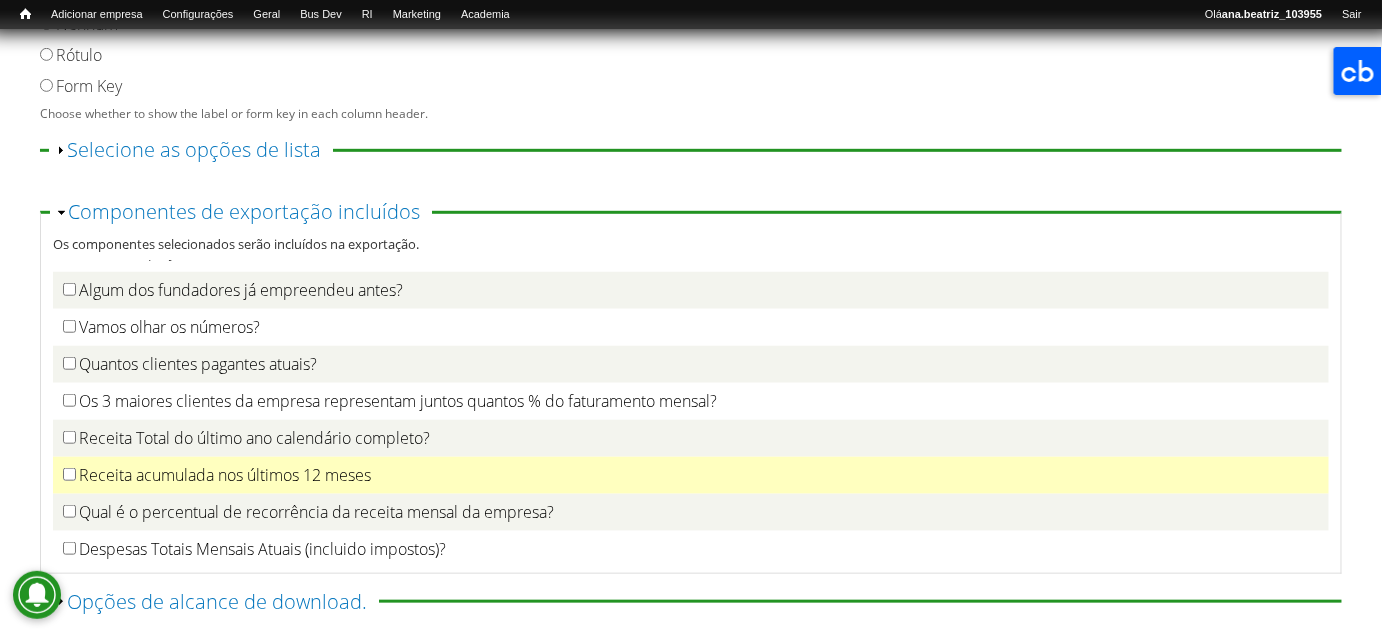 click on "Receita acumulada nos últimos 12 meses" at bounding box center (225, 475) 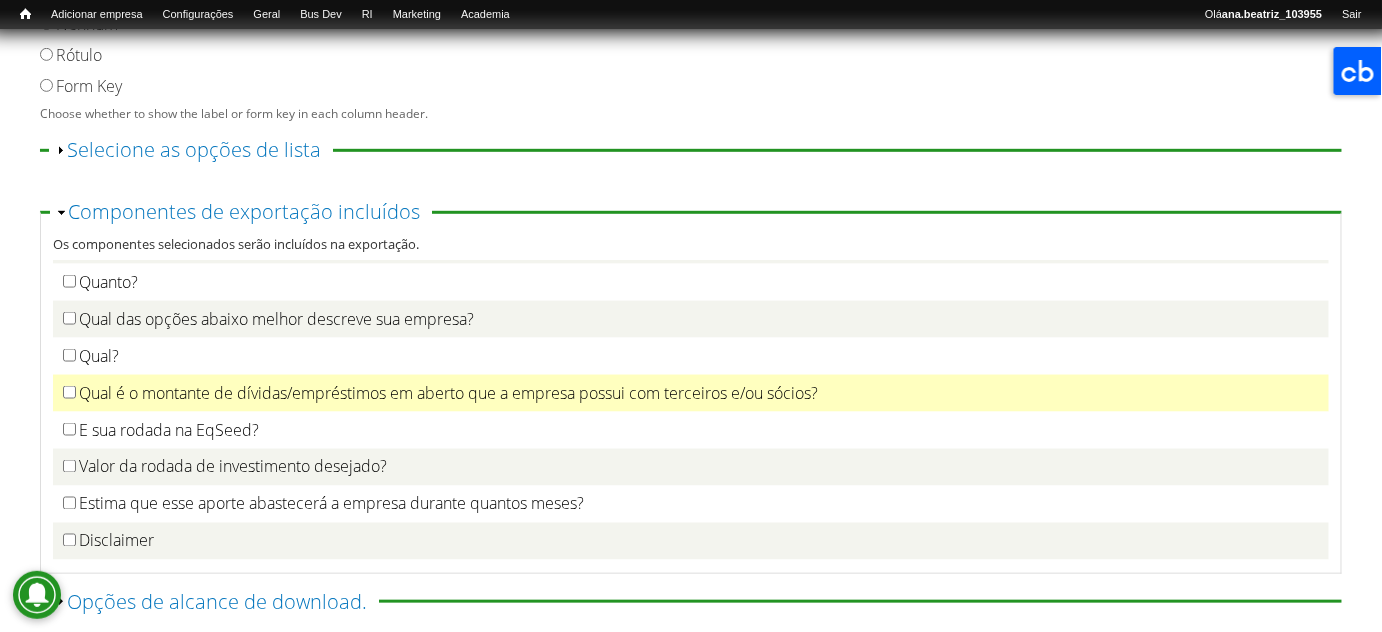 scroll, scrollTop: 3636, scrollLeft: 0, axis: vertical 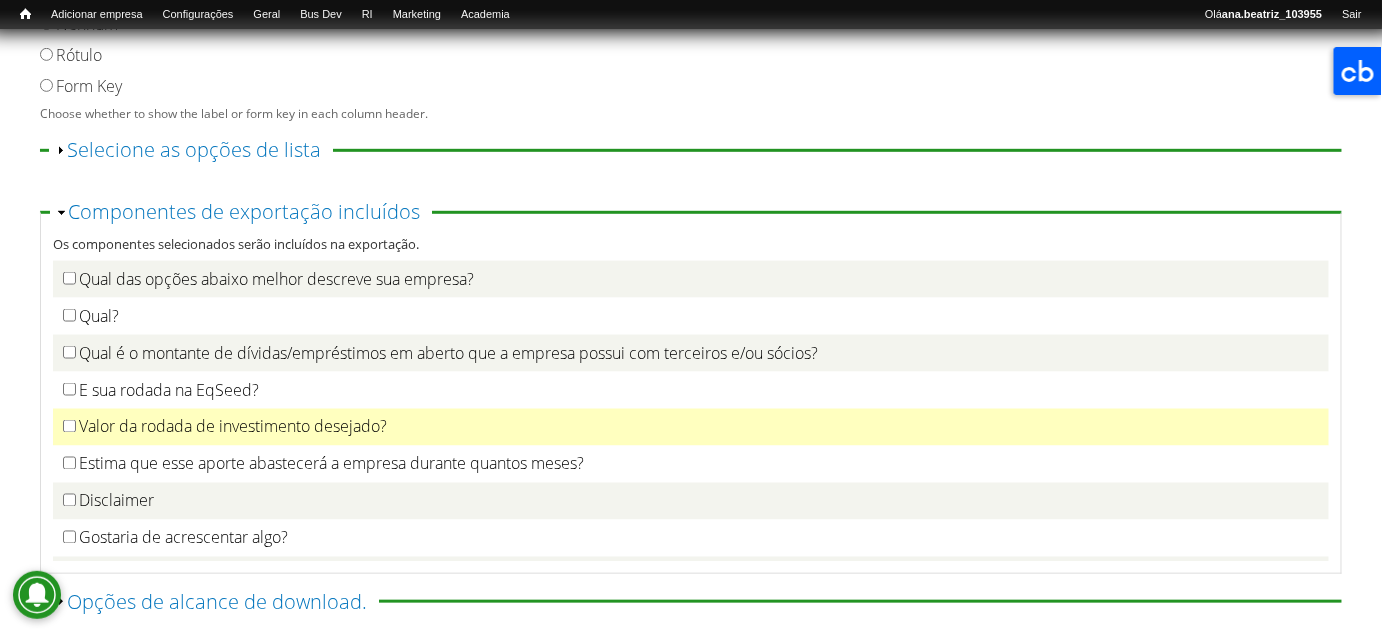 click on "Valor da rodada de investimento desejado?" at bounding box center (233, 427) 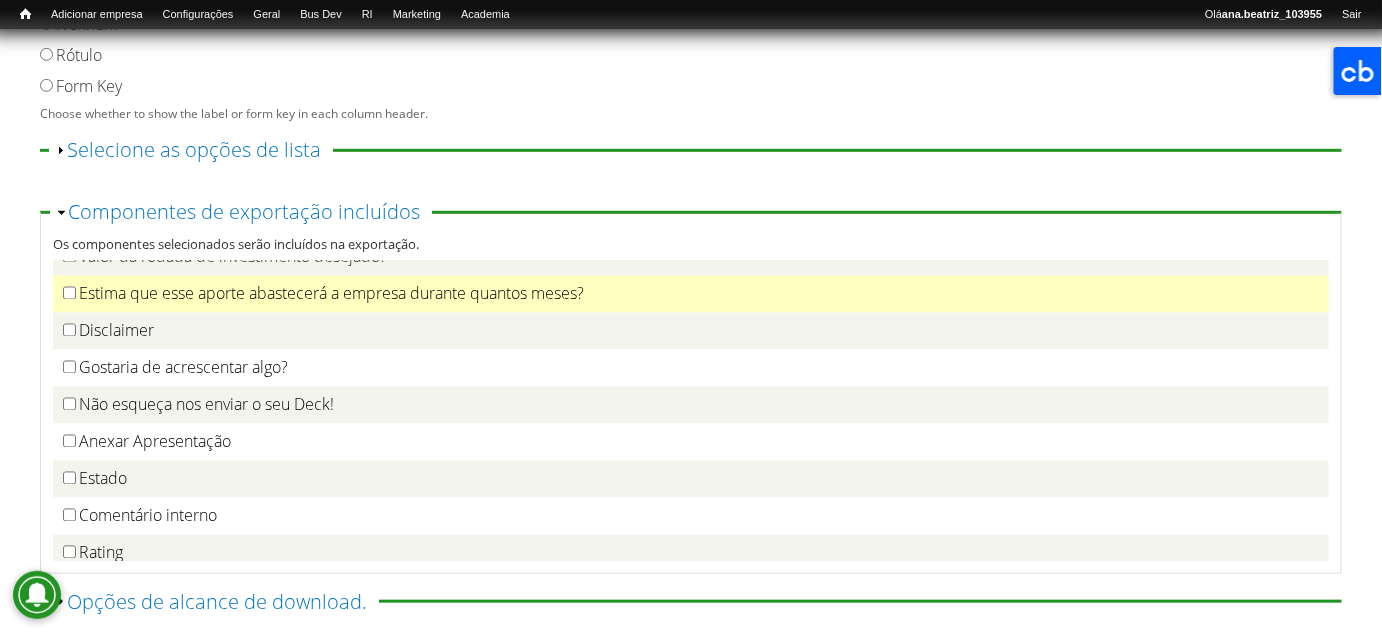 scroll, scrollTop: 3818, scrollLeft: 0, axis: vertical 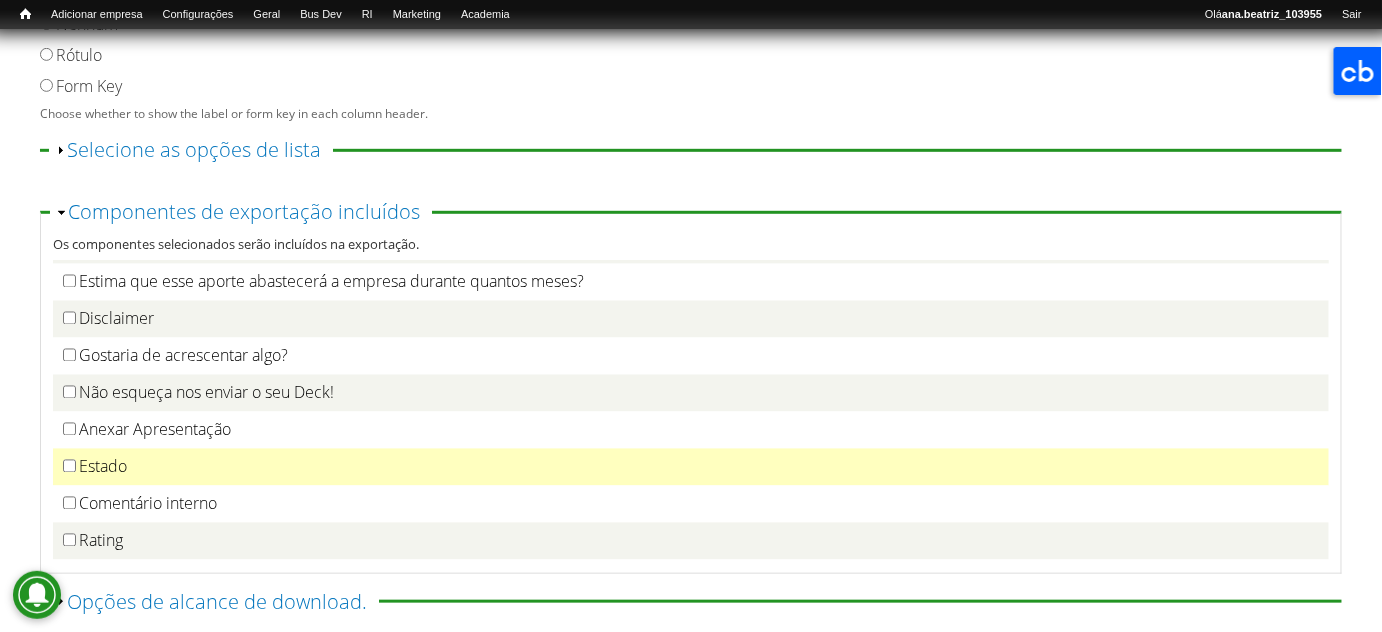 click on "Estado" at bounding box center [103, 467] 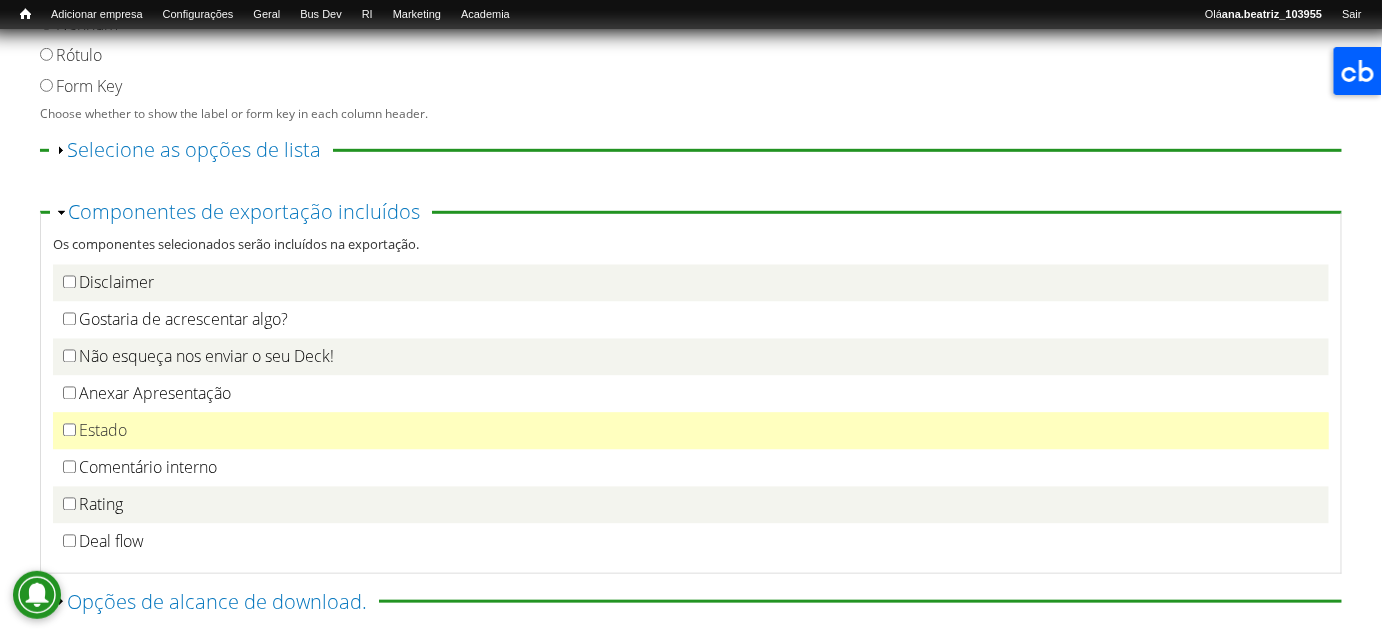 scroll, scrollTop: 3879, scrollLeft: 0, axis: vertical 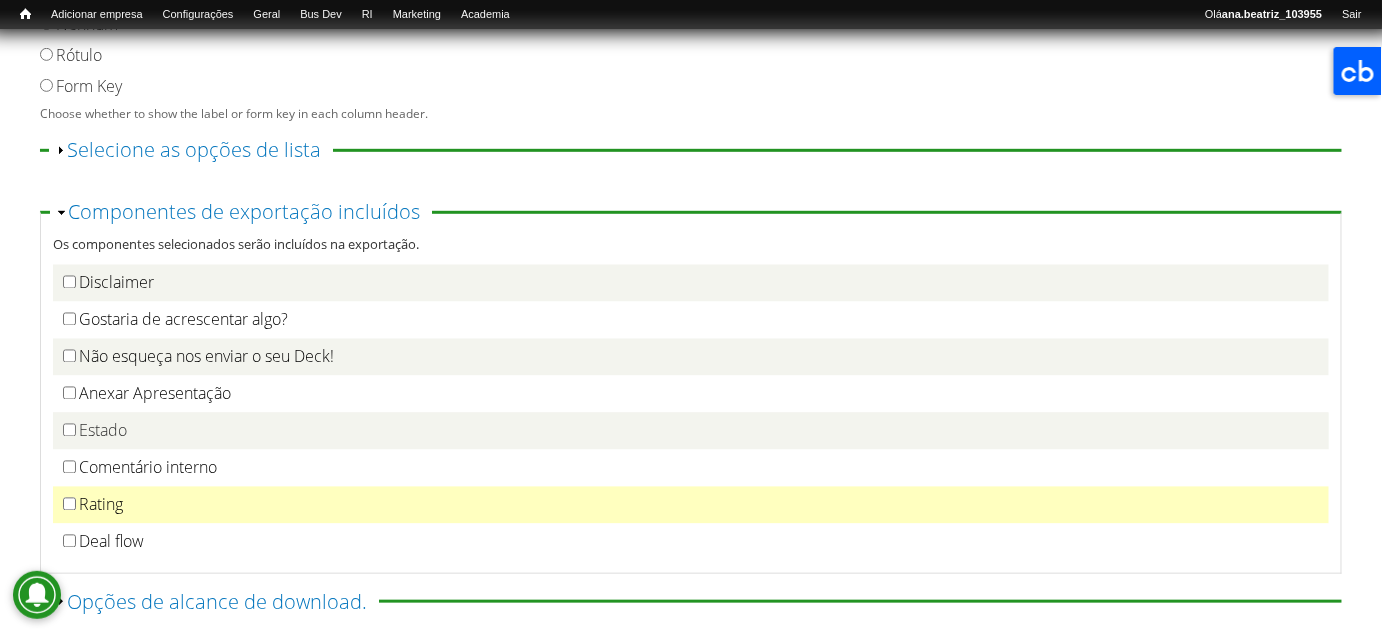 click on "Rating" at bounding box center [101, 505] 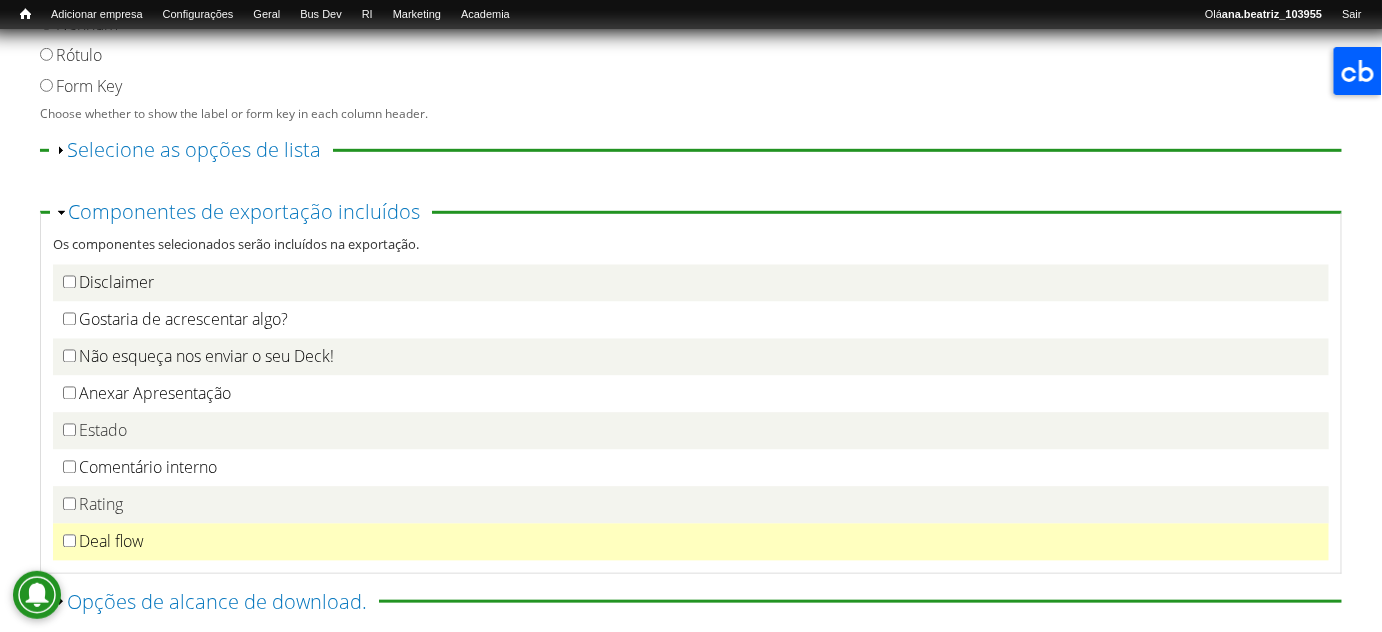 click on "Deal flow" at bounding box center (111, 542) 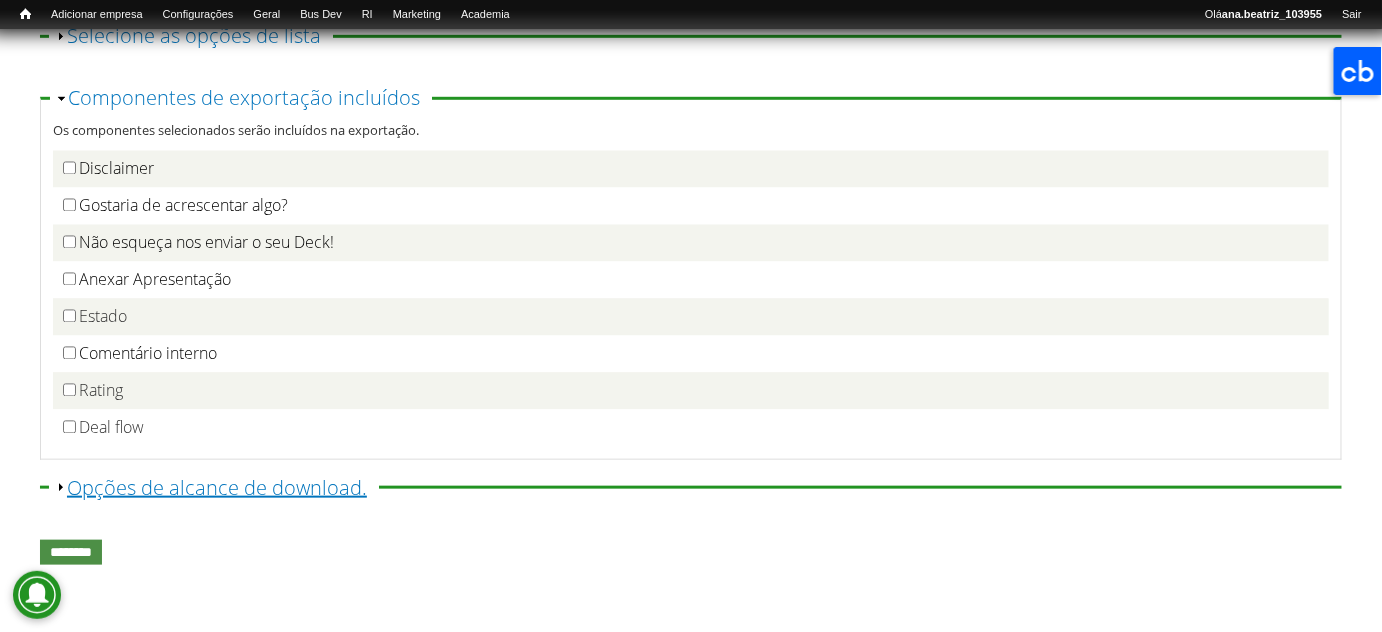 click on "Exibir   Opções de alcance de download." at bounding box center (217, 487) 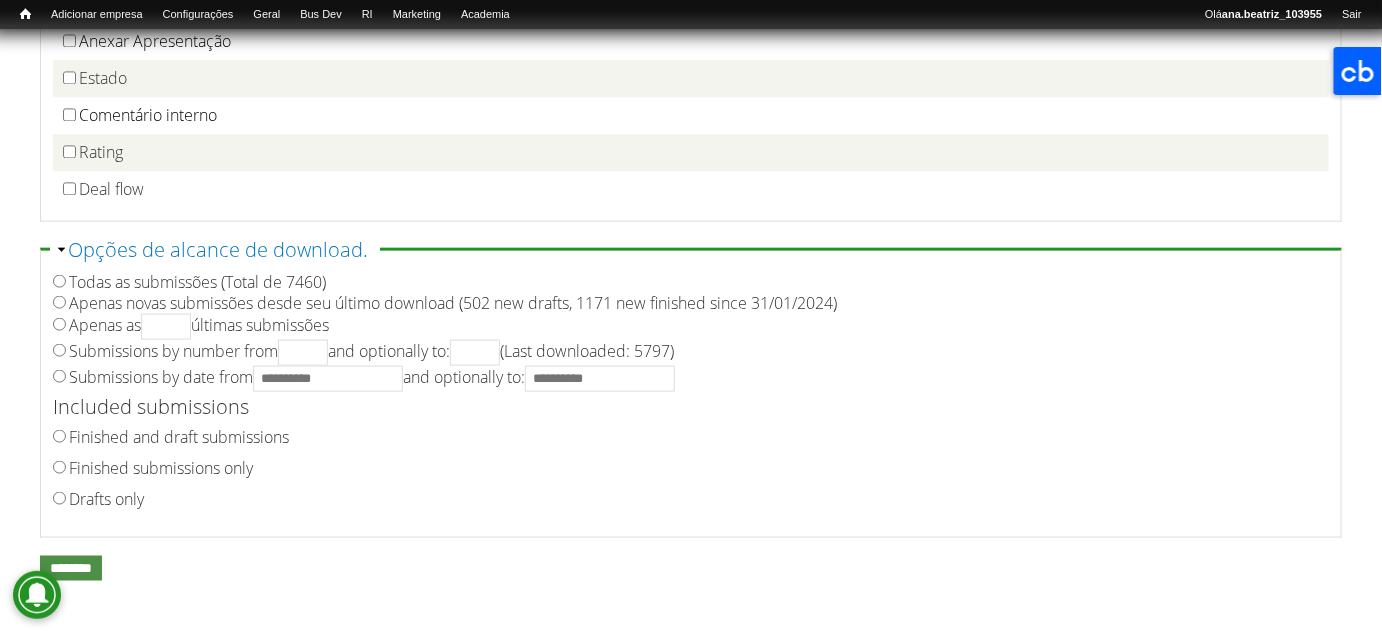 scroll, scrollTop: 693, scrollLeft: 0, axis: vertical 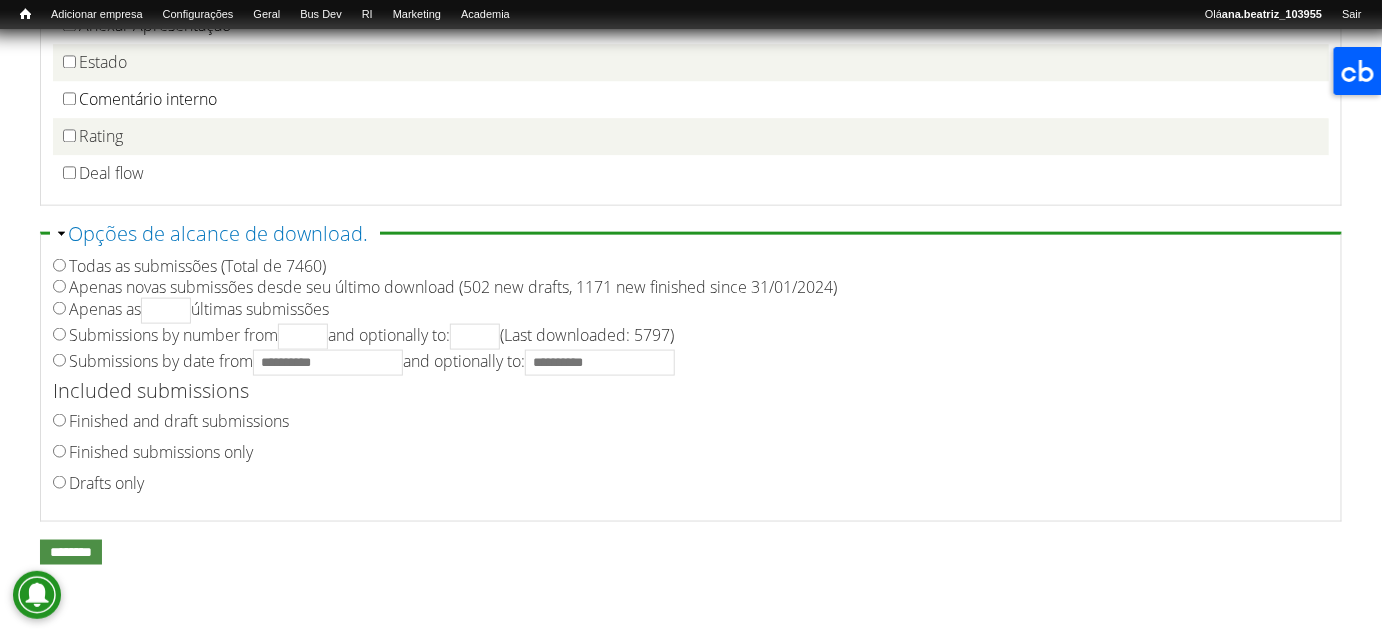 click on "Finished submissions only" at bounding box center [161, 452] 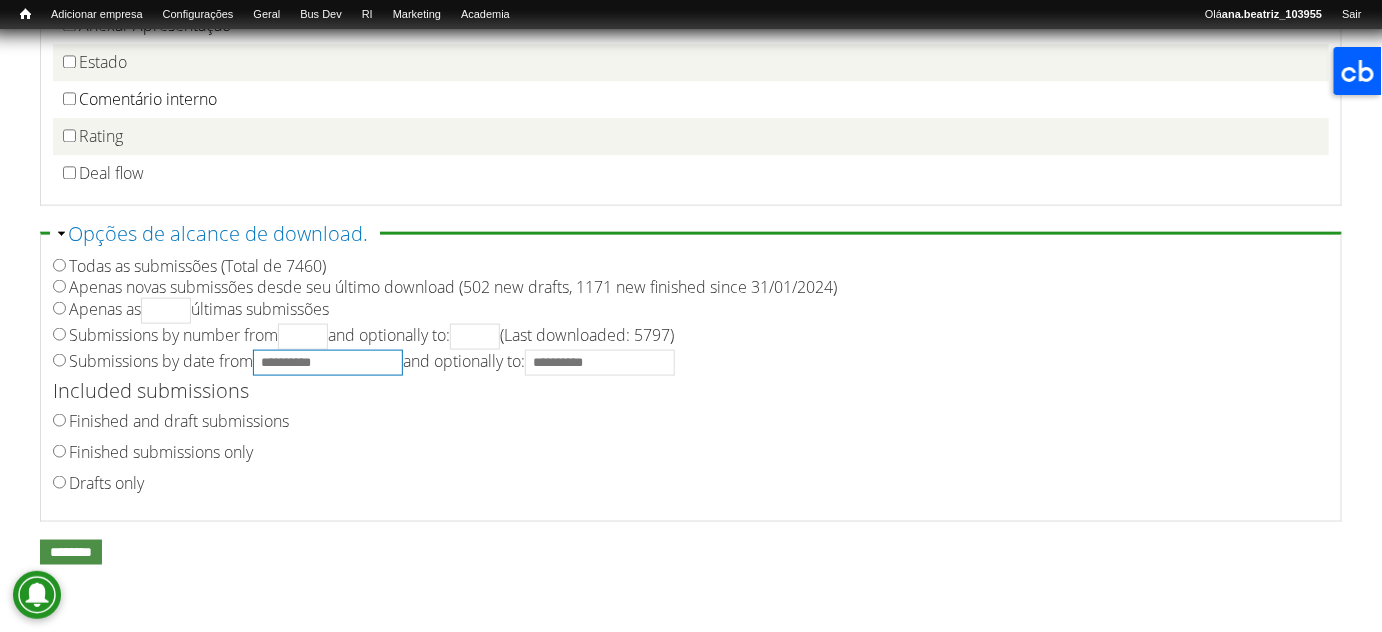 click on "Submissions by date from   and optionally to:" at bounding box center [328, 363] 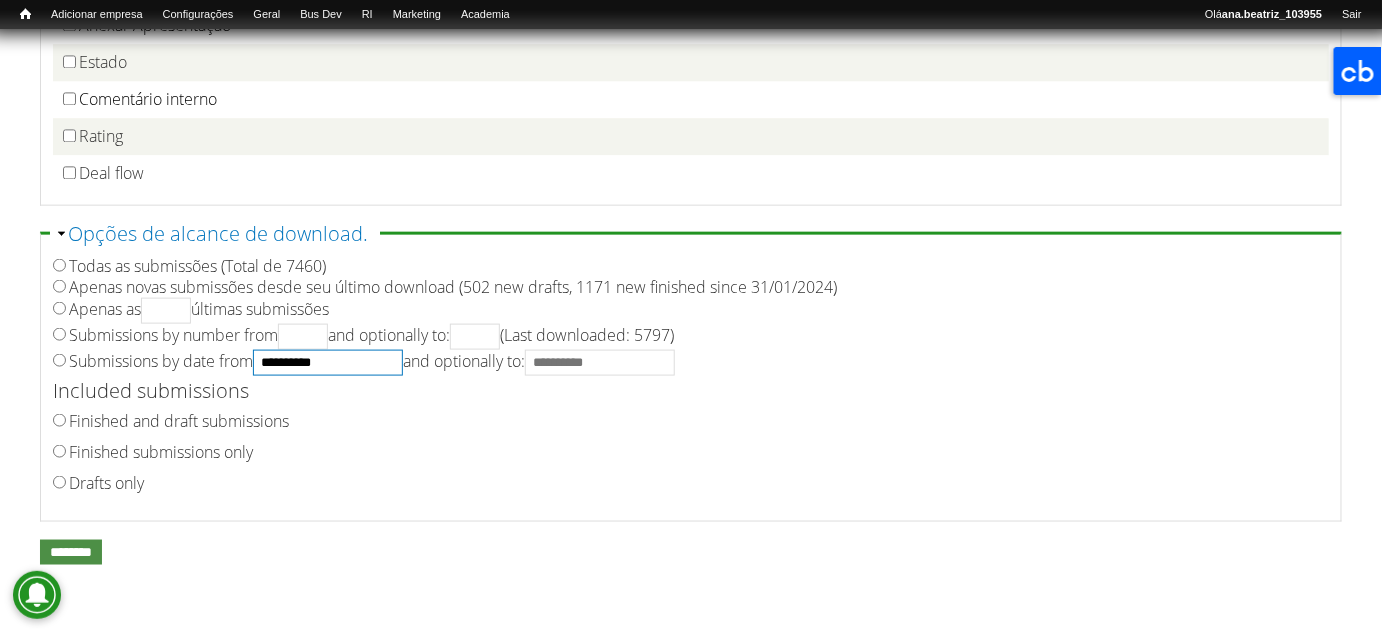type on "**********" 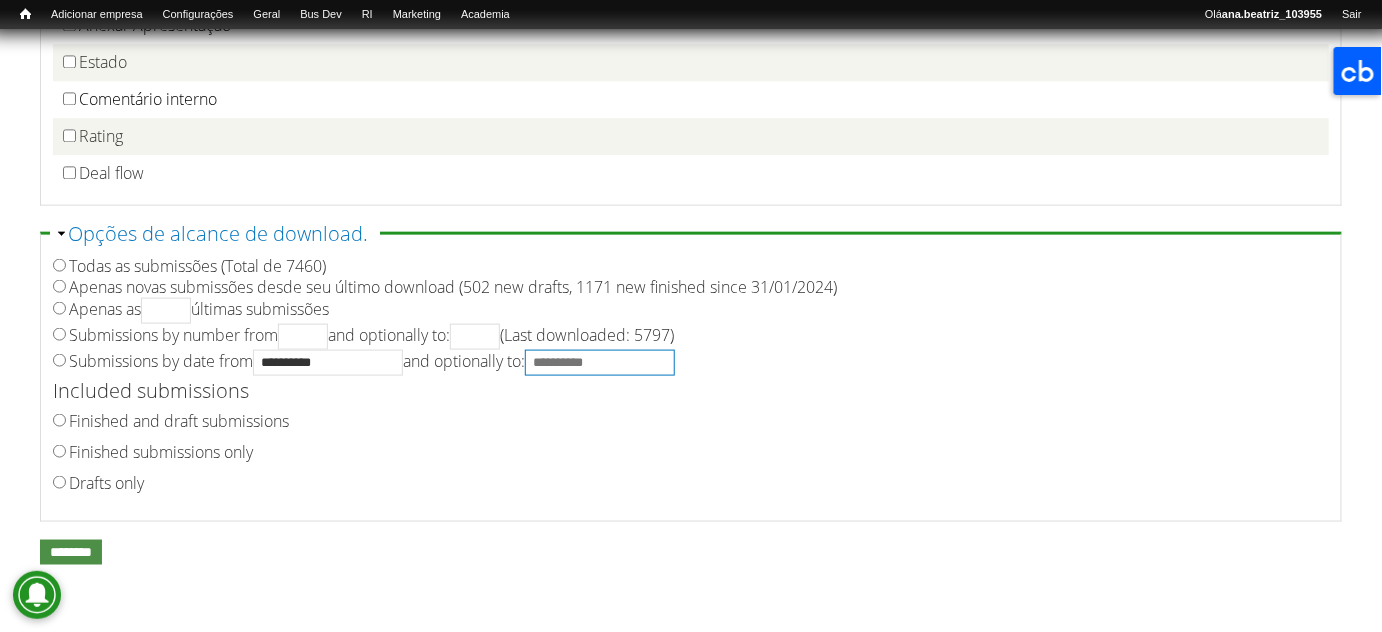 click on "**********" at bounding box center [600, 363] 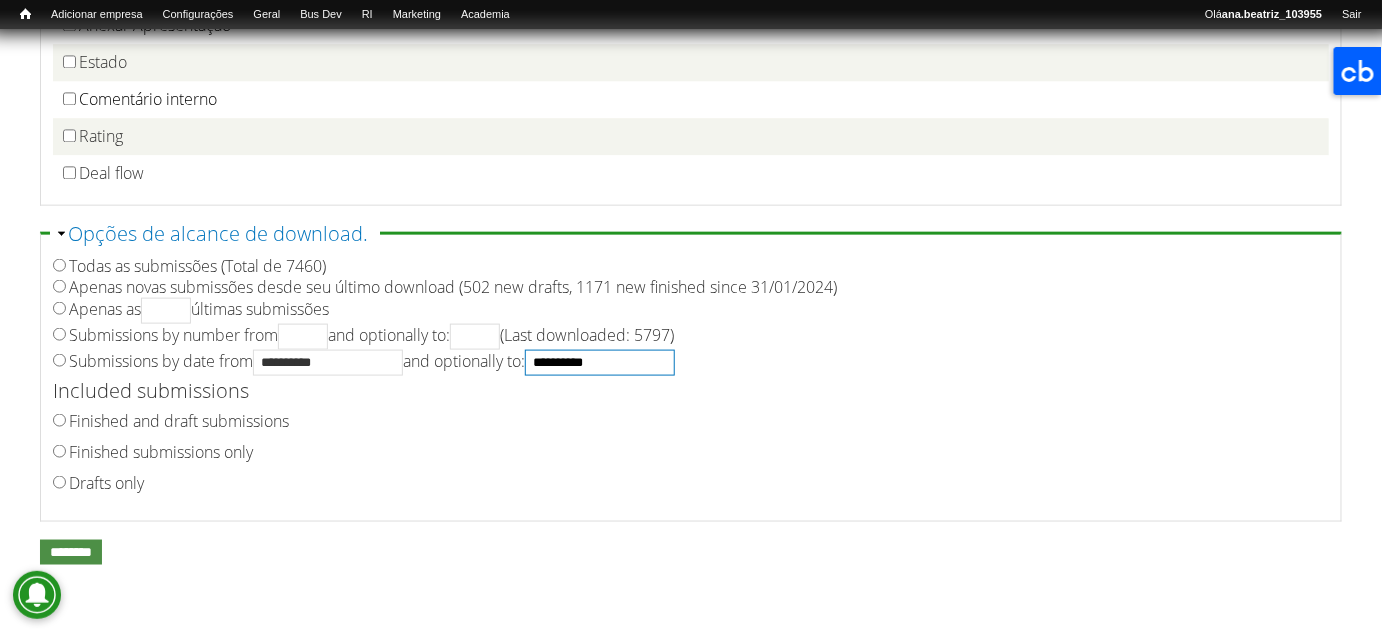 type on "**********" 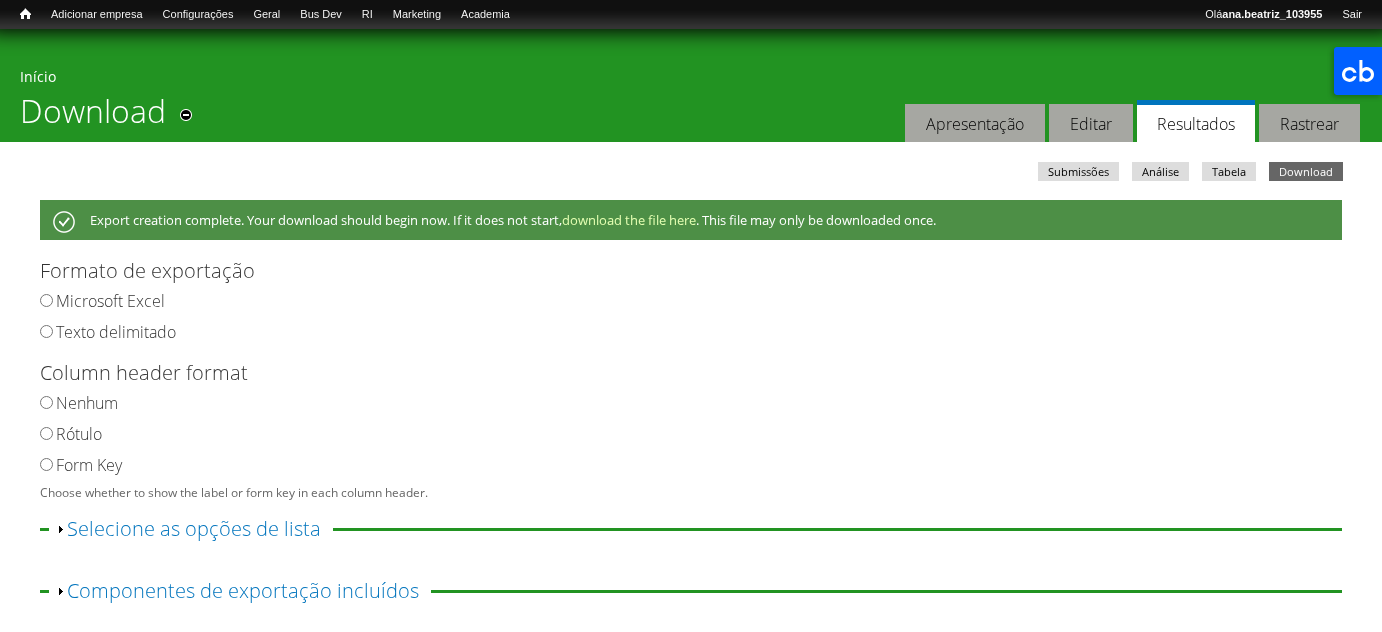 scroll, scrollTop: 0, scrollLeft: 0, axis: both 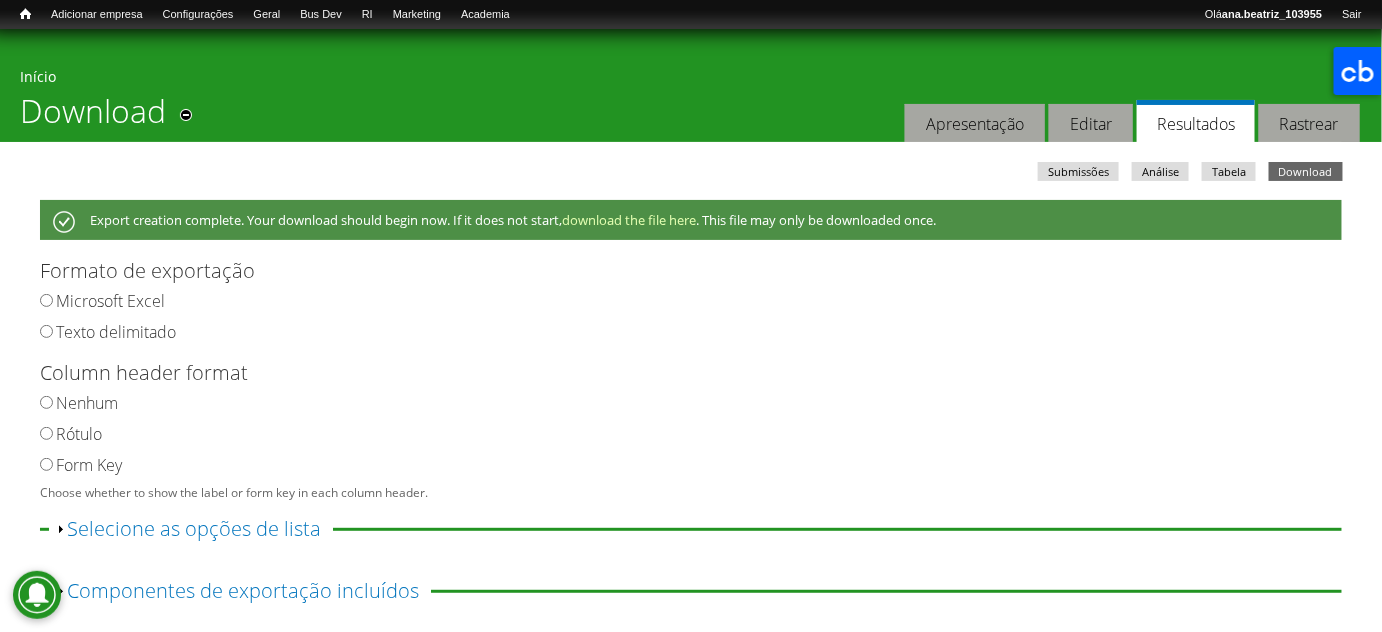 click on "**********" at bounding box center [691, 500] 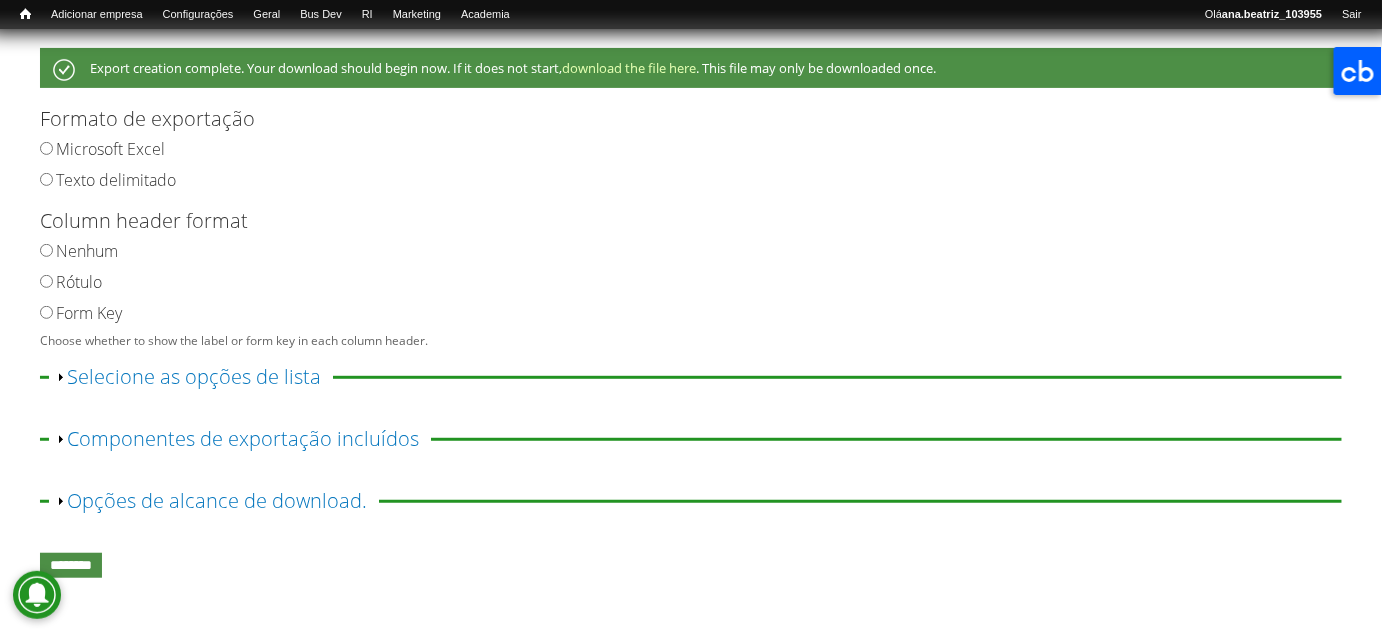 scroll, scrollTop: 170, scrollLeft: 0, axis: vertical 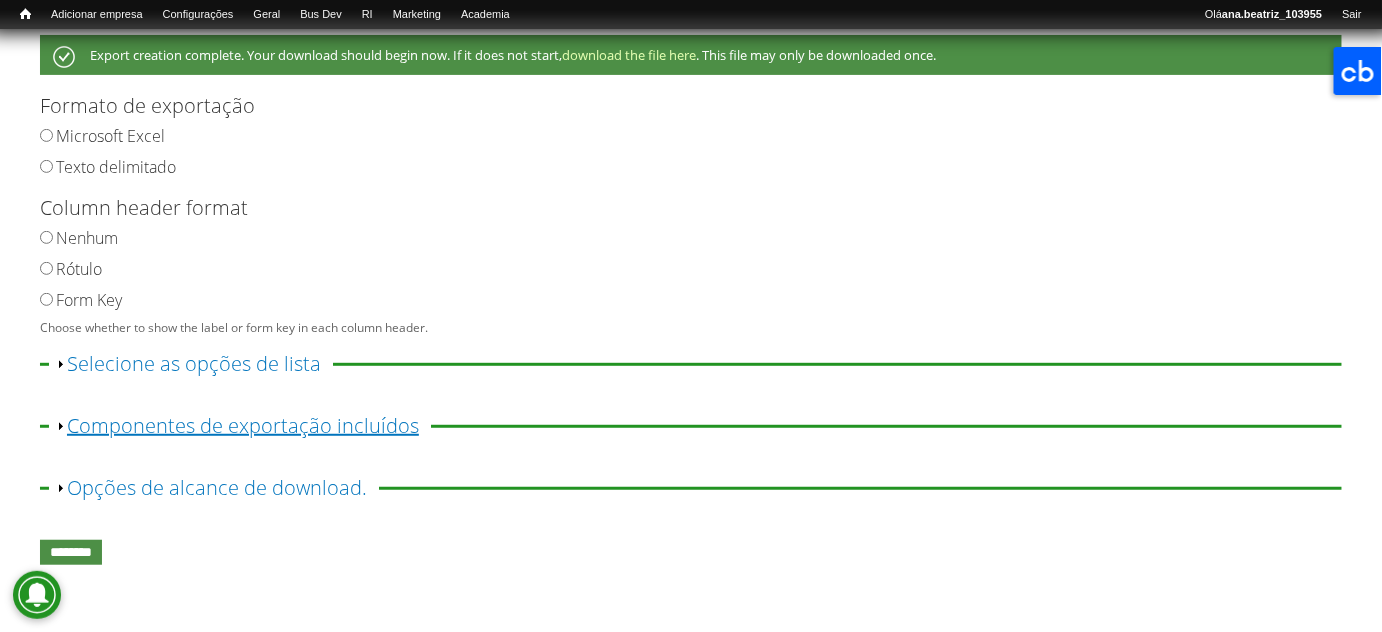 click on "Exibir   Componentes de exportação incluídos" at bounding box center [243, 425] 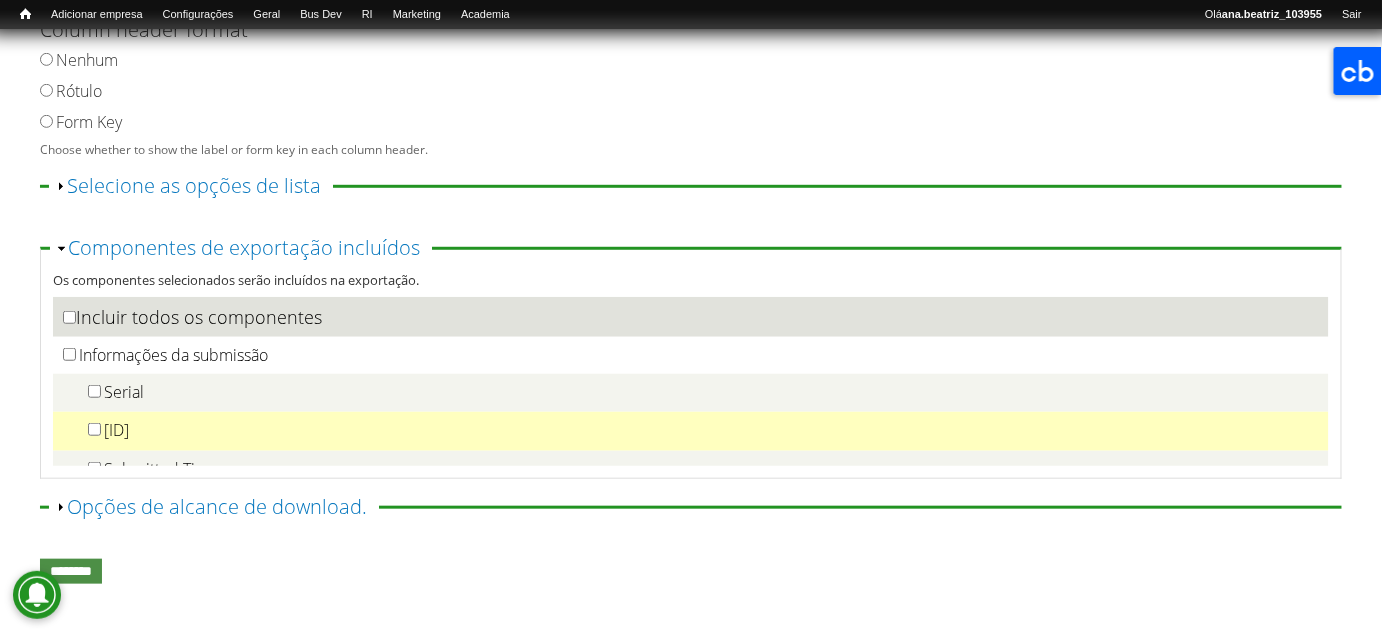 scroll, scrollTop: 378, scrollLeft: 0, axis: vertical 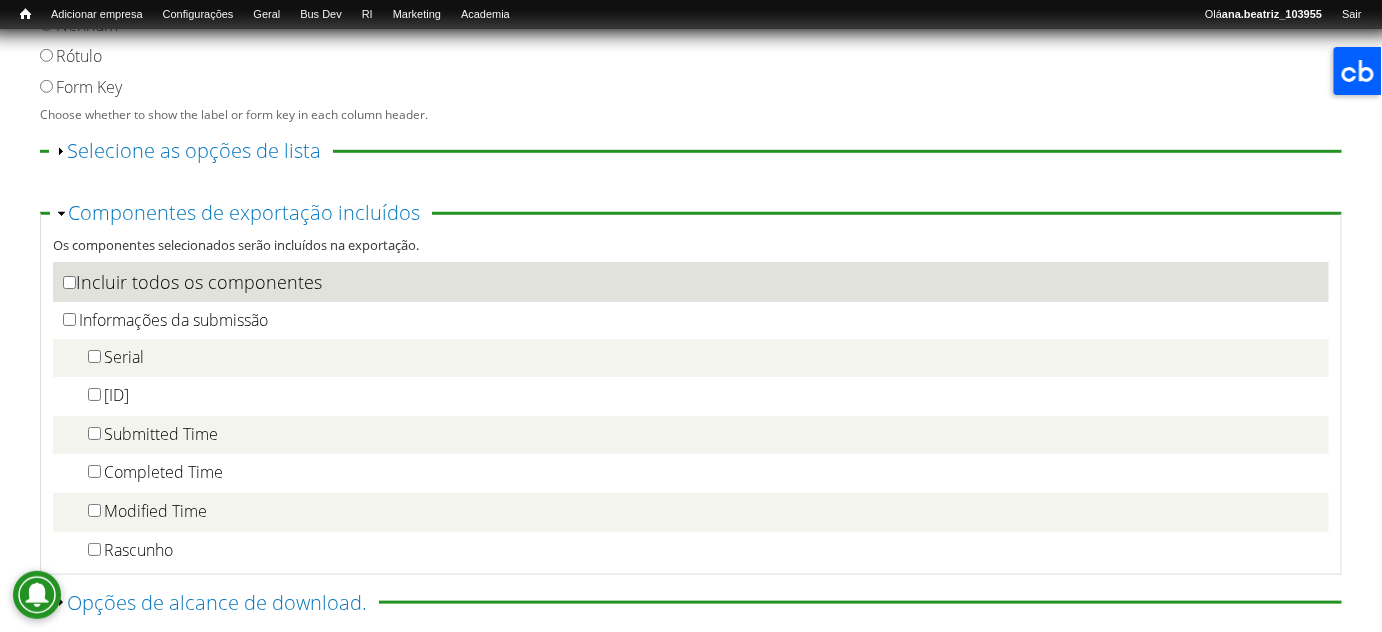 click on "Incluir todos os componentes" at bounding box center [691, 282] 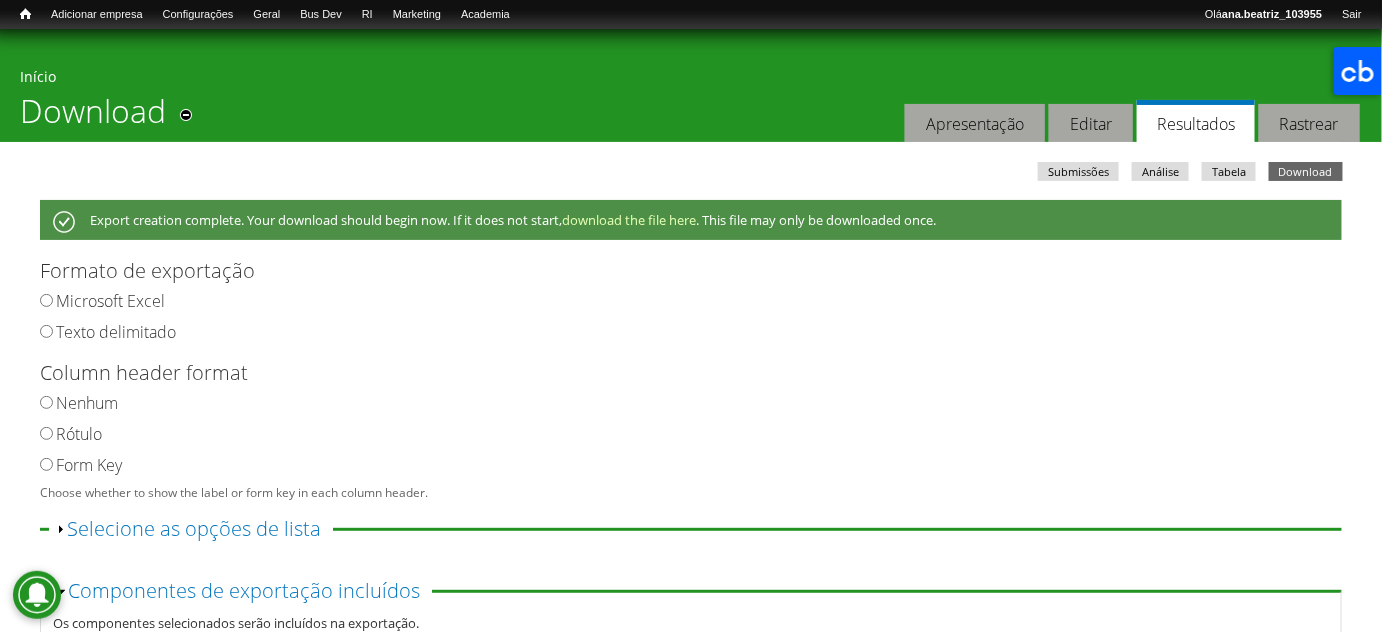 scroll, scrollTop: 363, scrollLeft: 0, axis: vertical 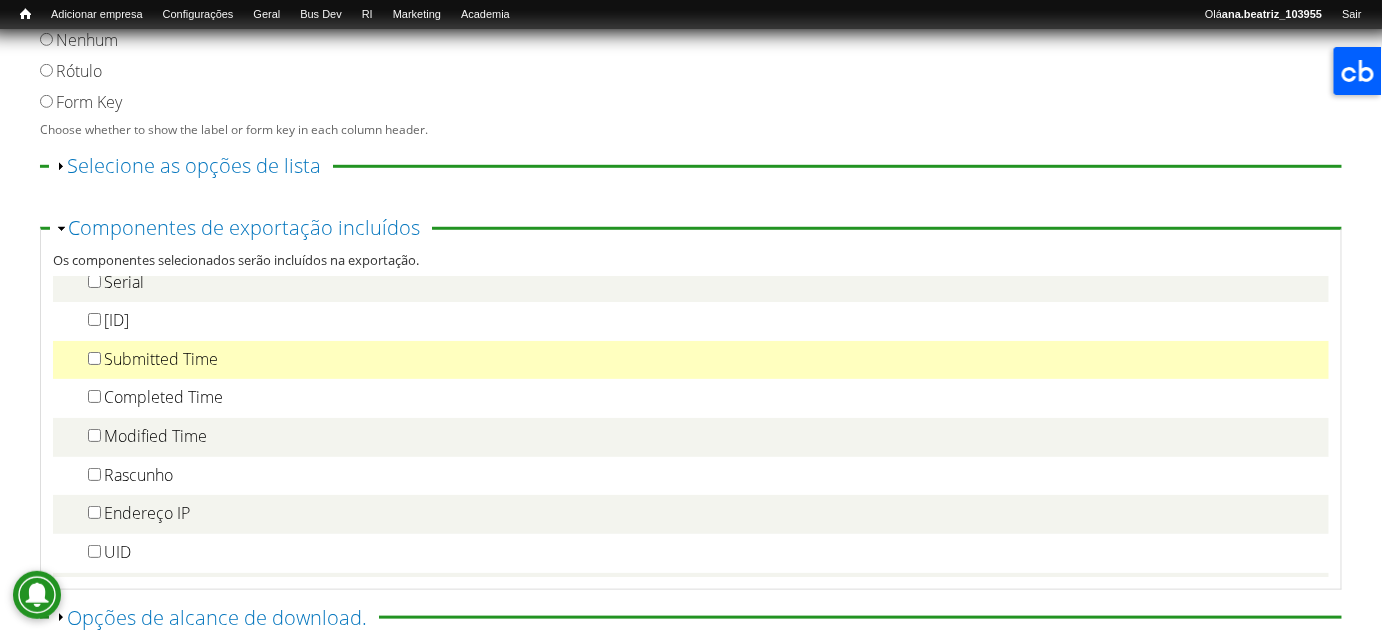 click on "Submitted Time" at bounding box center [161, 359] 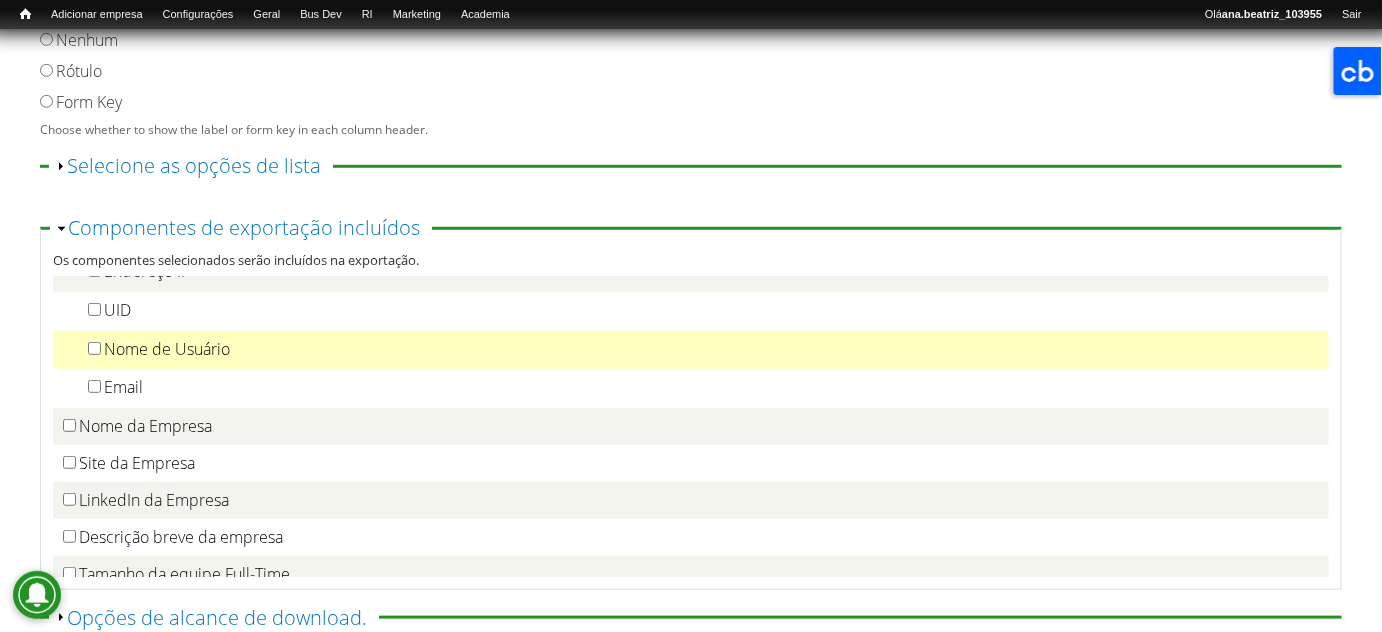 scroll, scrollTop: 363, scrollLeft: 0, axis: vertical 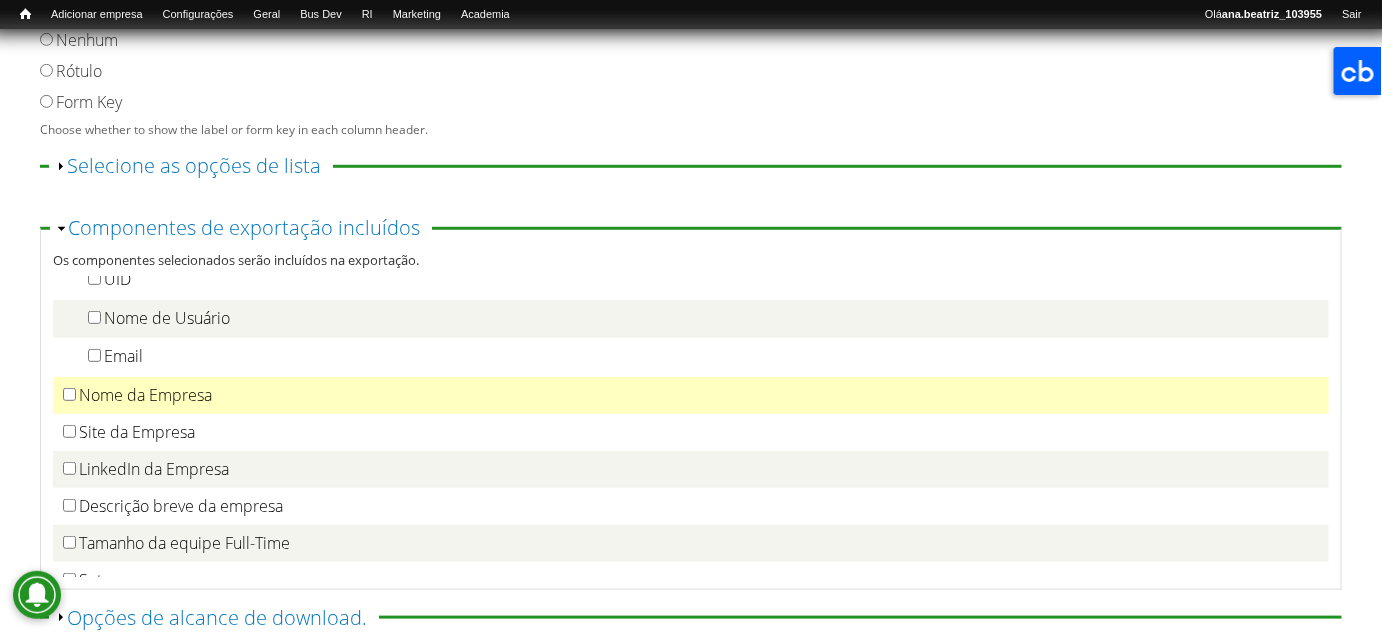 click on "Nome da Empresa" at bounding box center (145, 395) 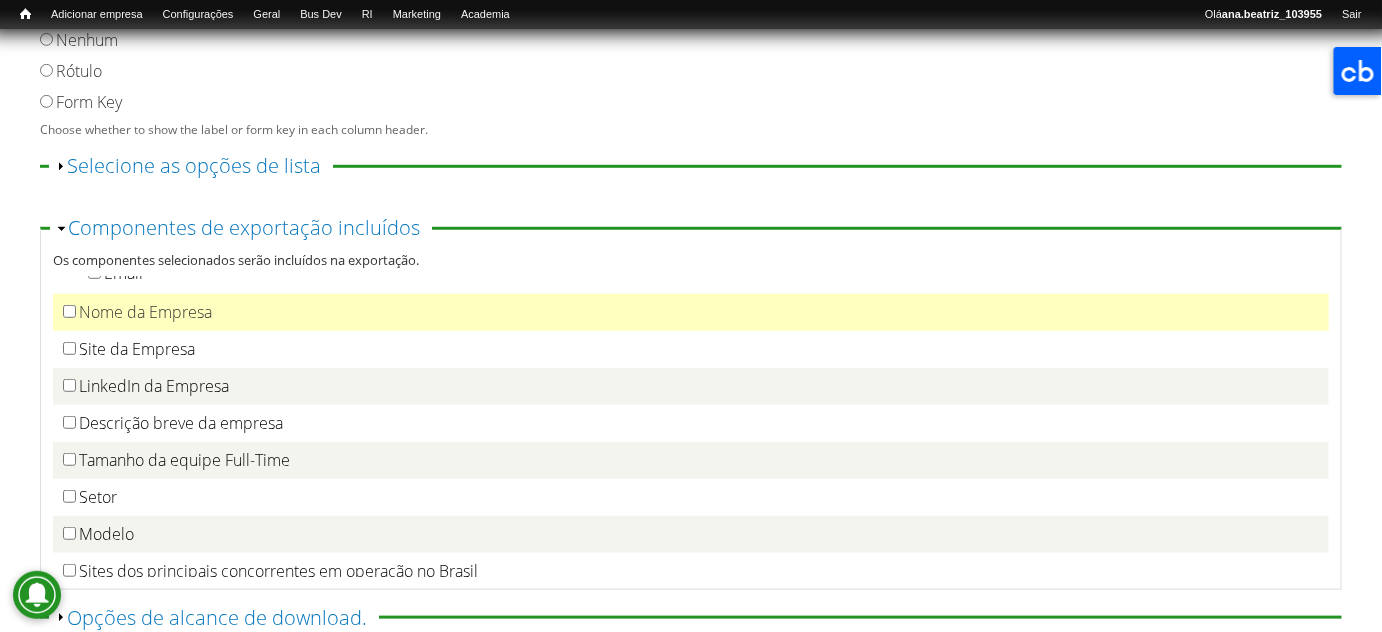 scroll, scrollTop: 545, scrollLeft: 0, axis: vertical 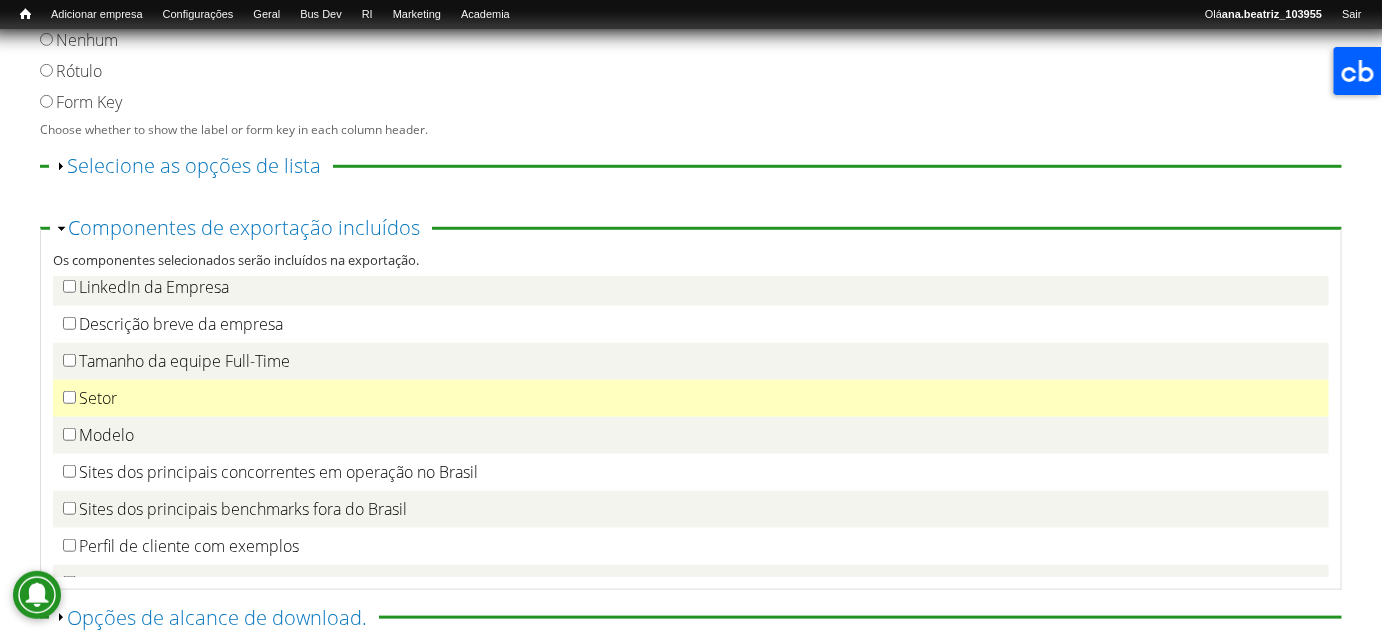 click on "Setor" at bounding box center (98, 398) 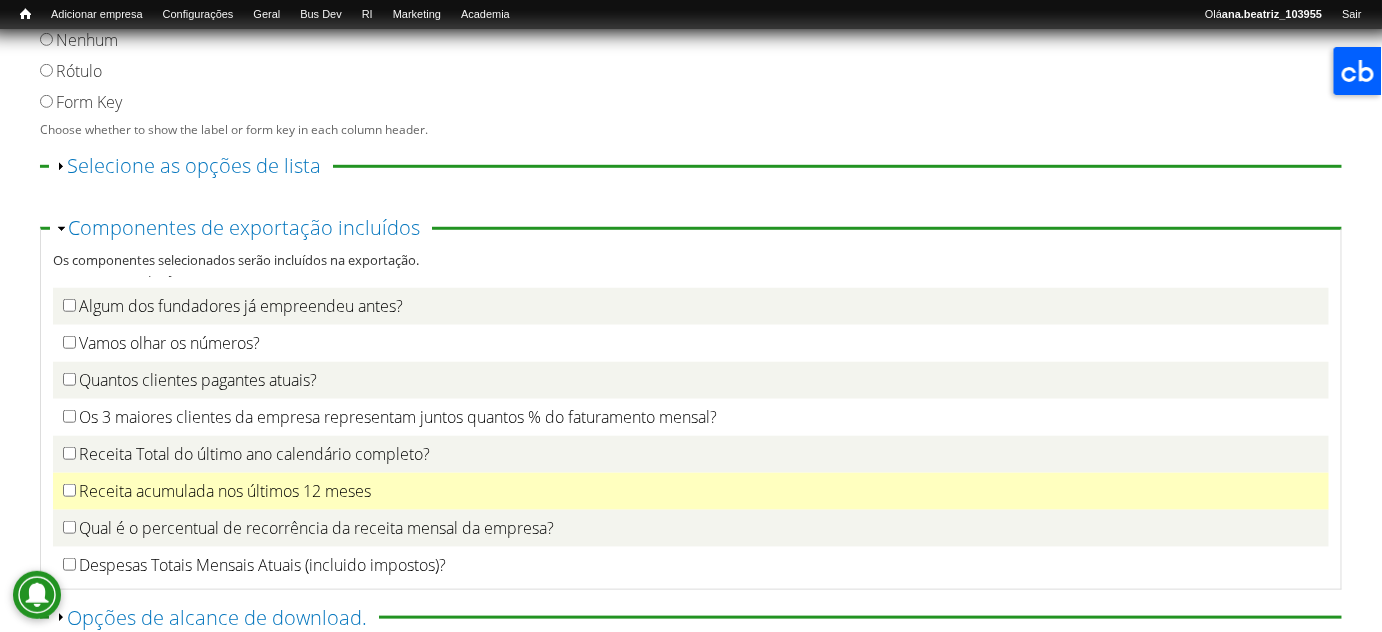 scroll, scrollTop: 3272, scrollLeft: 0, axis: vertical 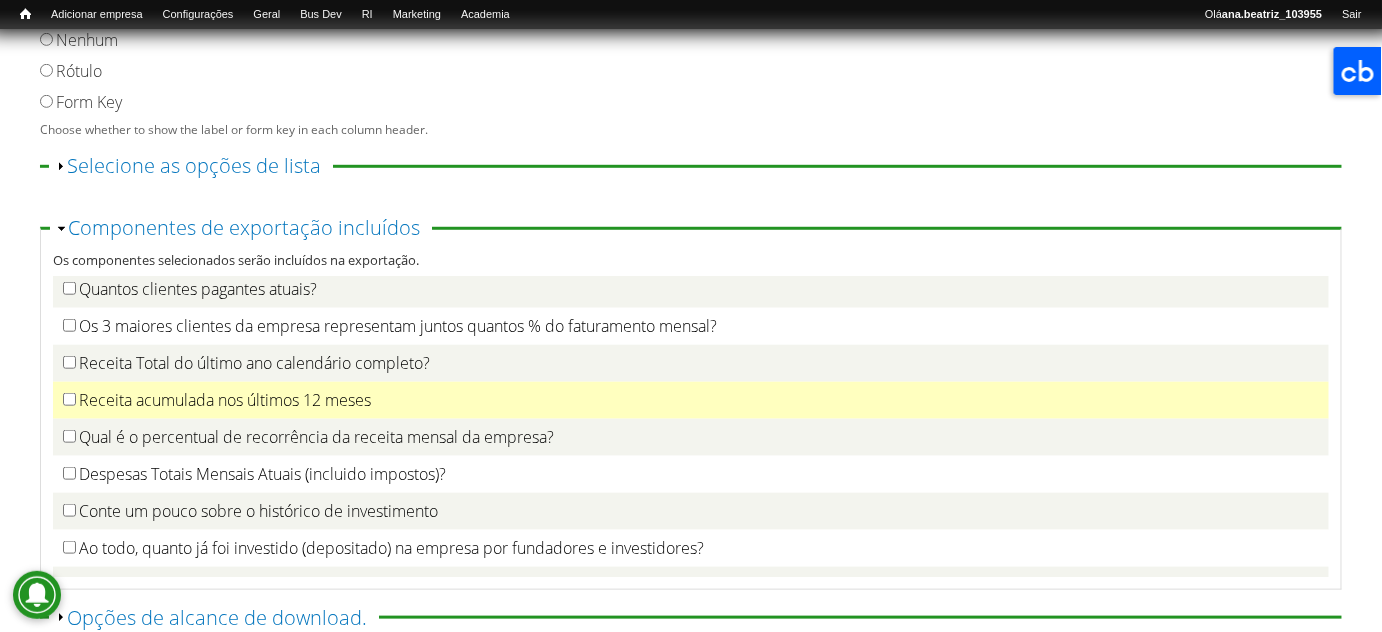 click on "Receita acumulada nos últimos 12 meses" at bounding box center (225, 400) 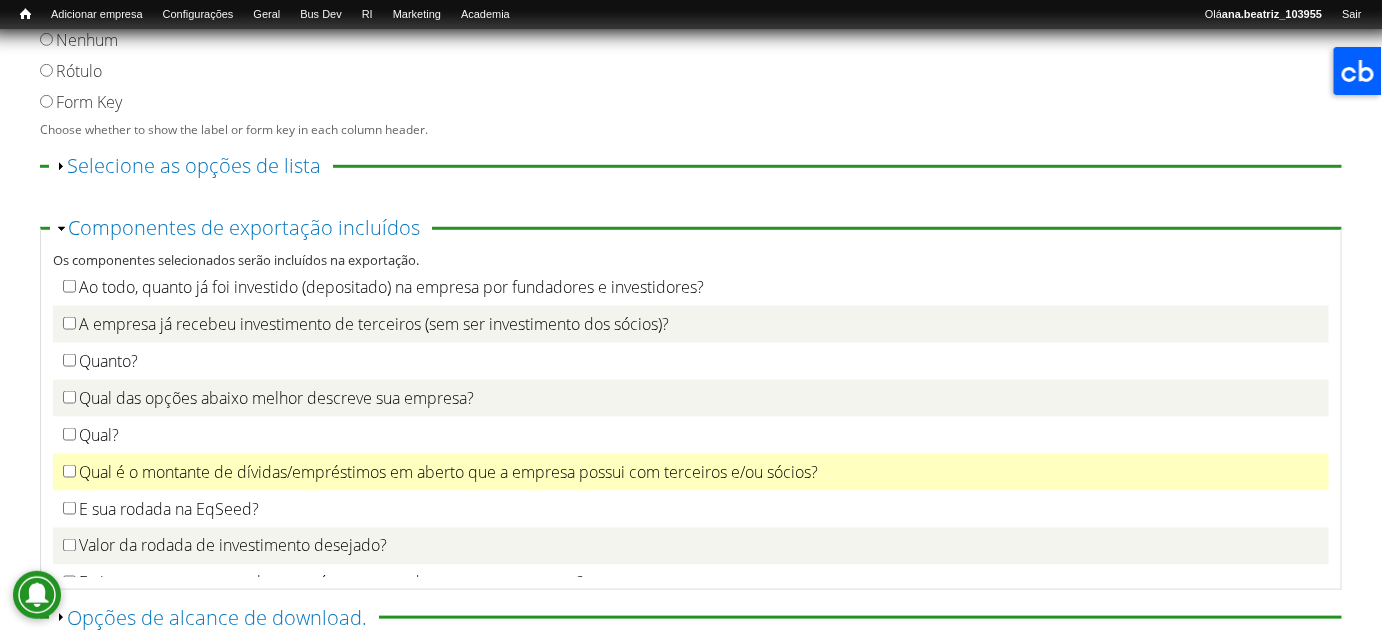 scroll, scrollTop: 3545, scrollLeft: 0, axis: vertical 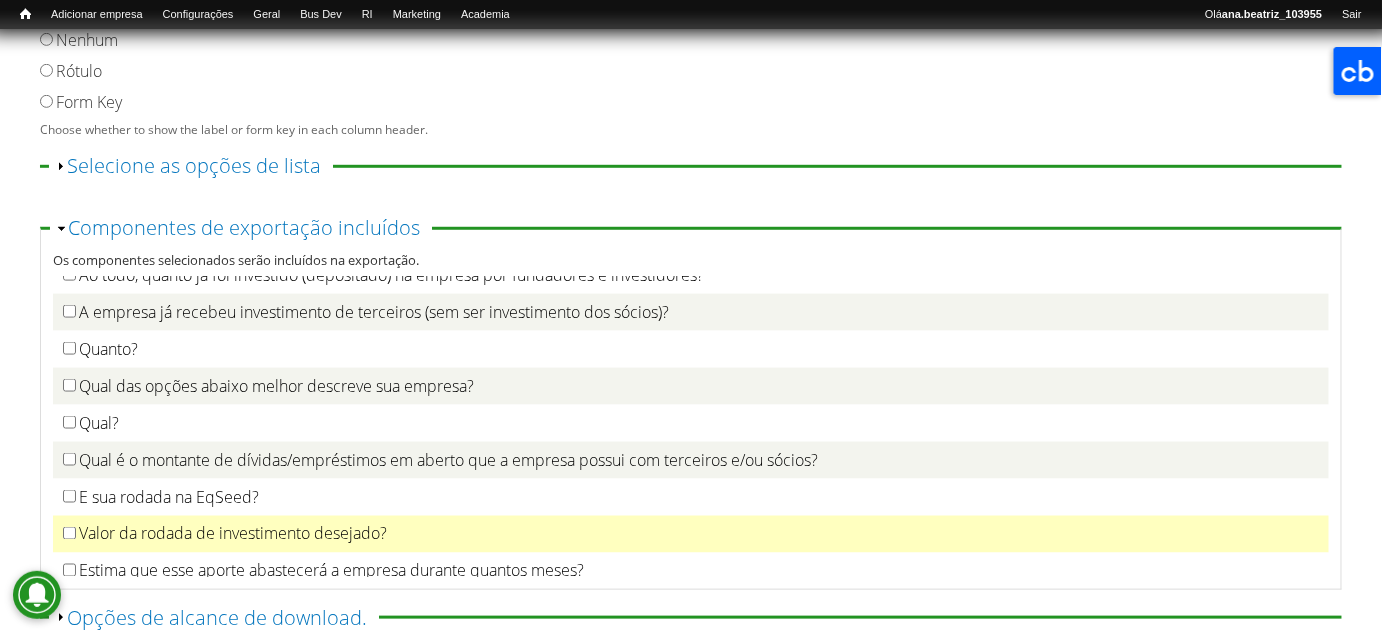 click on "Valor da rodada de investimento desejado?" at bounding box center [233, 534] 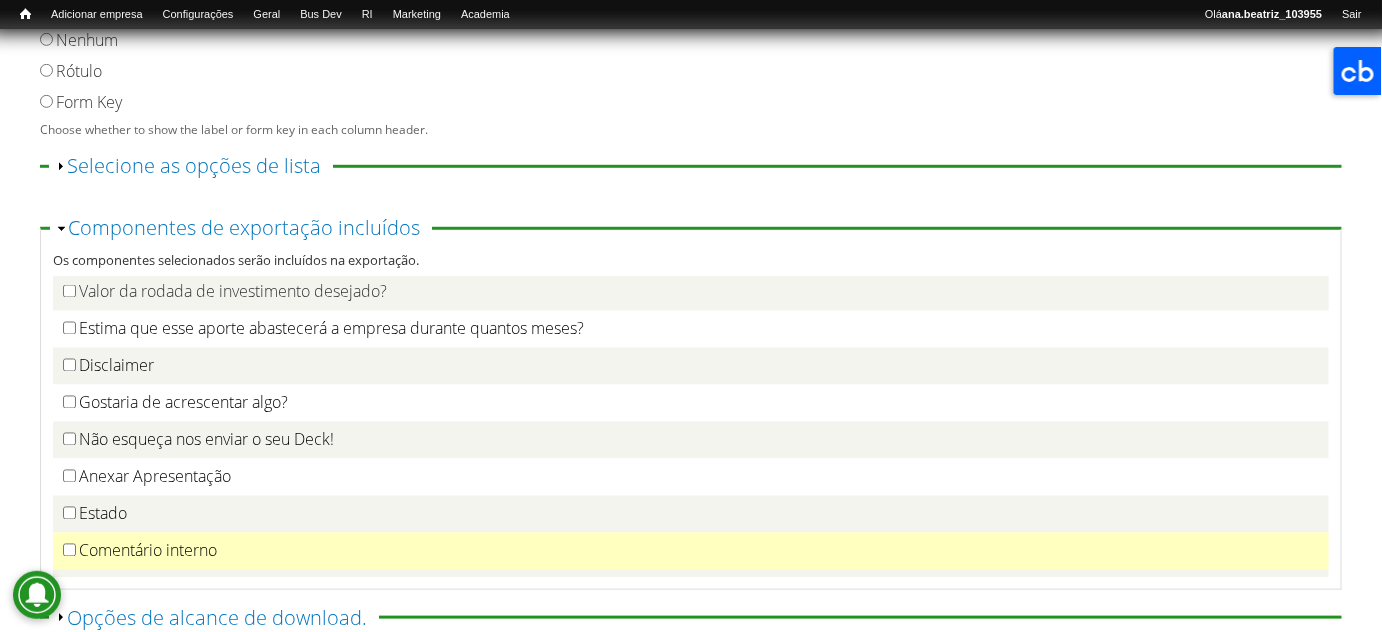 scroll, scrollTop: 3818, scrollLeft: 0, axis: vertical 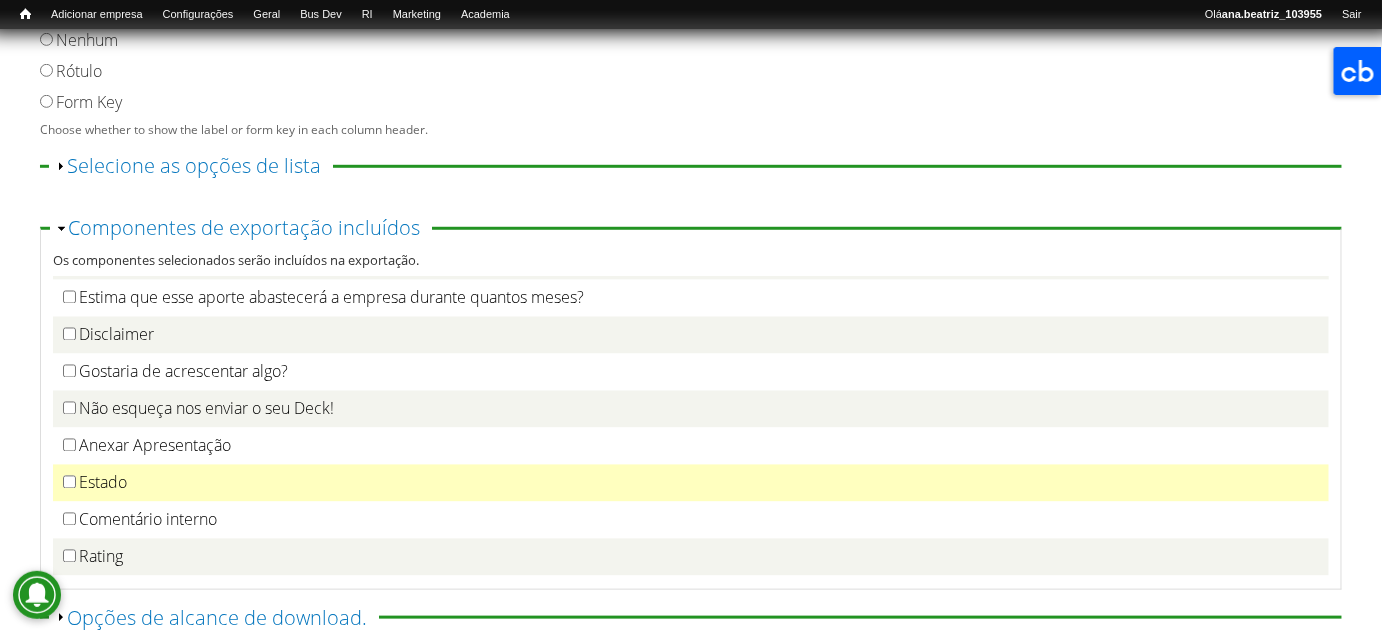 click on "Estado" at bounding box center [103, 483] 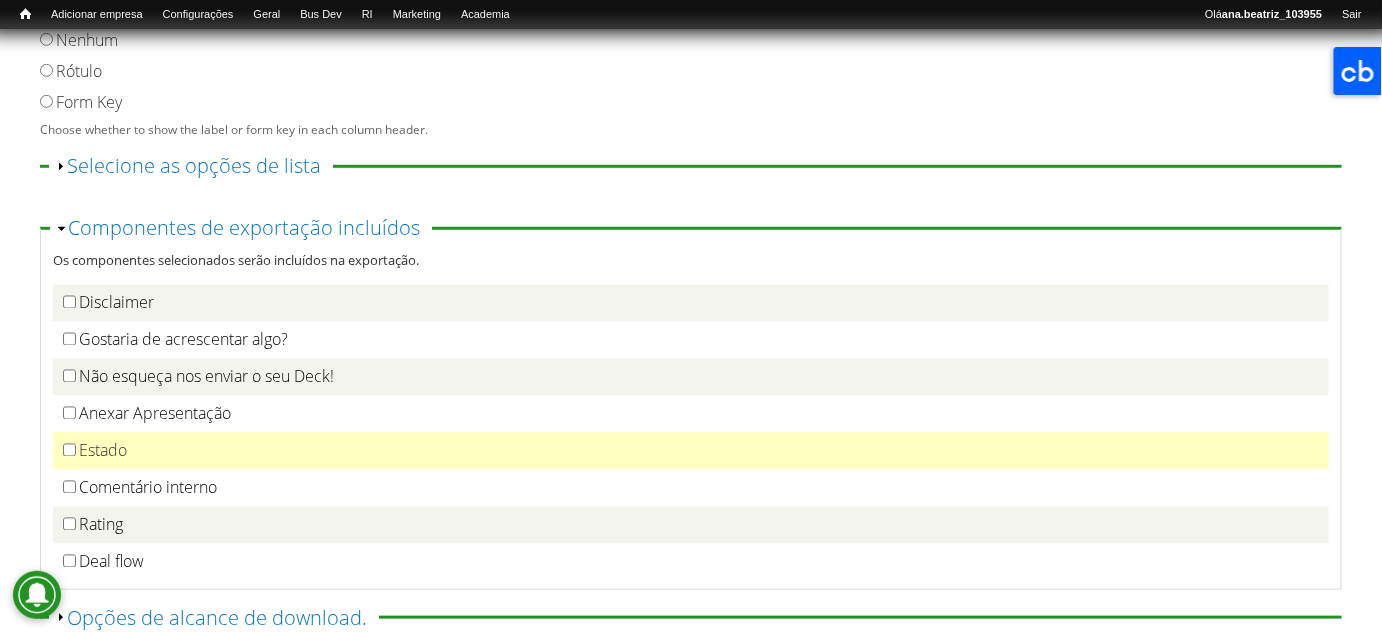 scroll, scrollTop: 3879, scrollLeft: 0, axis: vertical 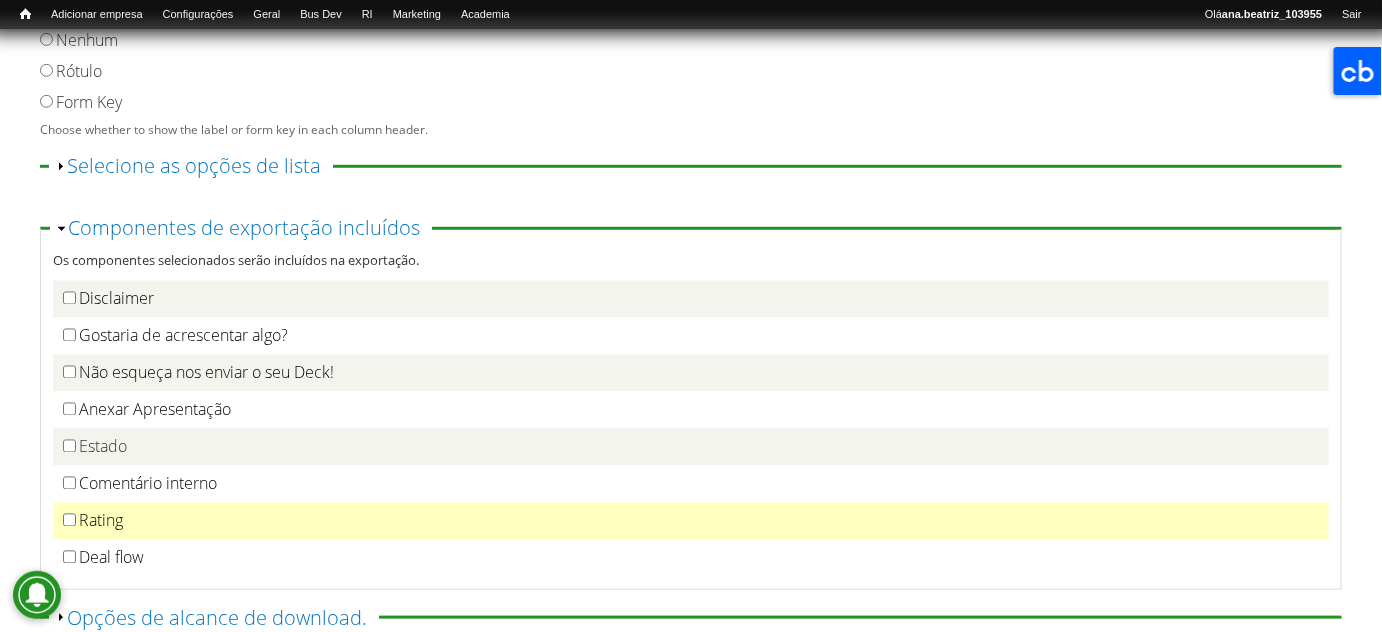 click on "Rating" at bounding box center [101, 521] 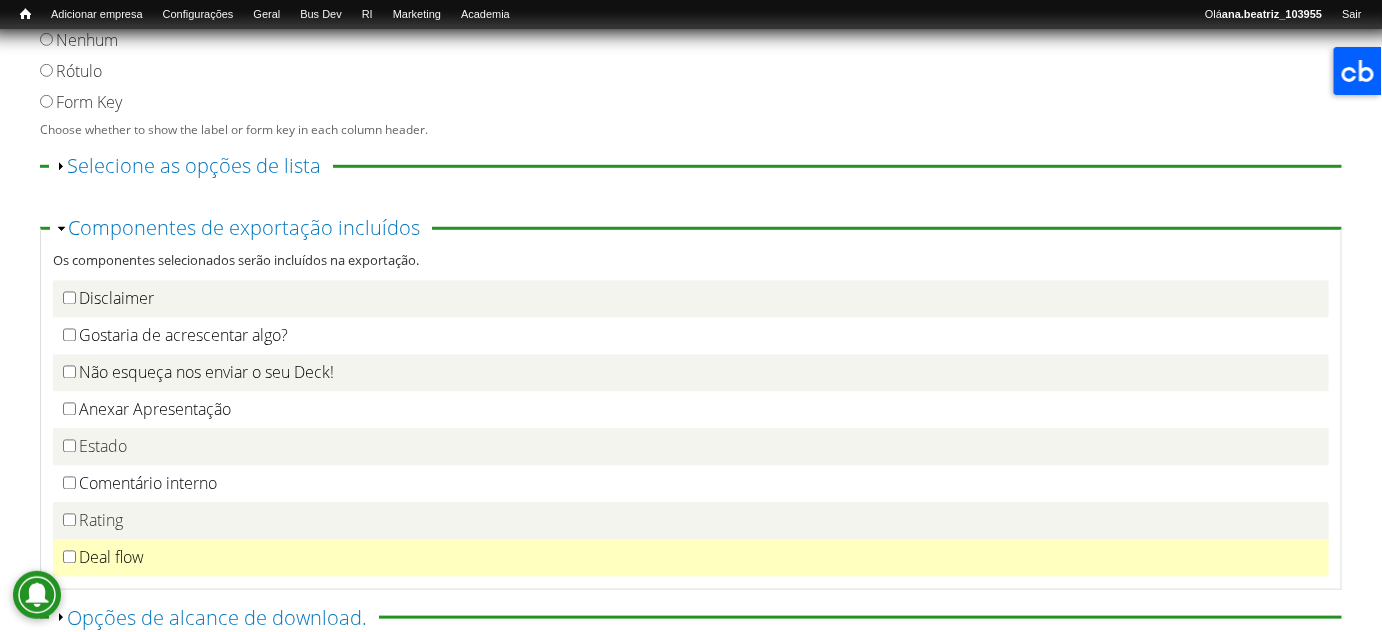 click on "Deal flow" at bounding box center (111, 558) 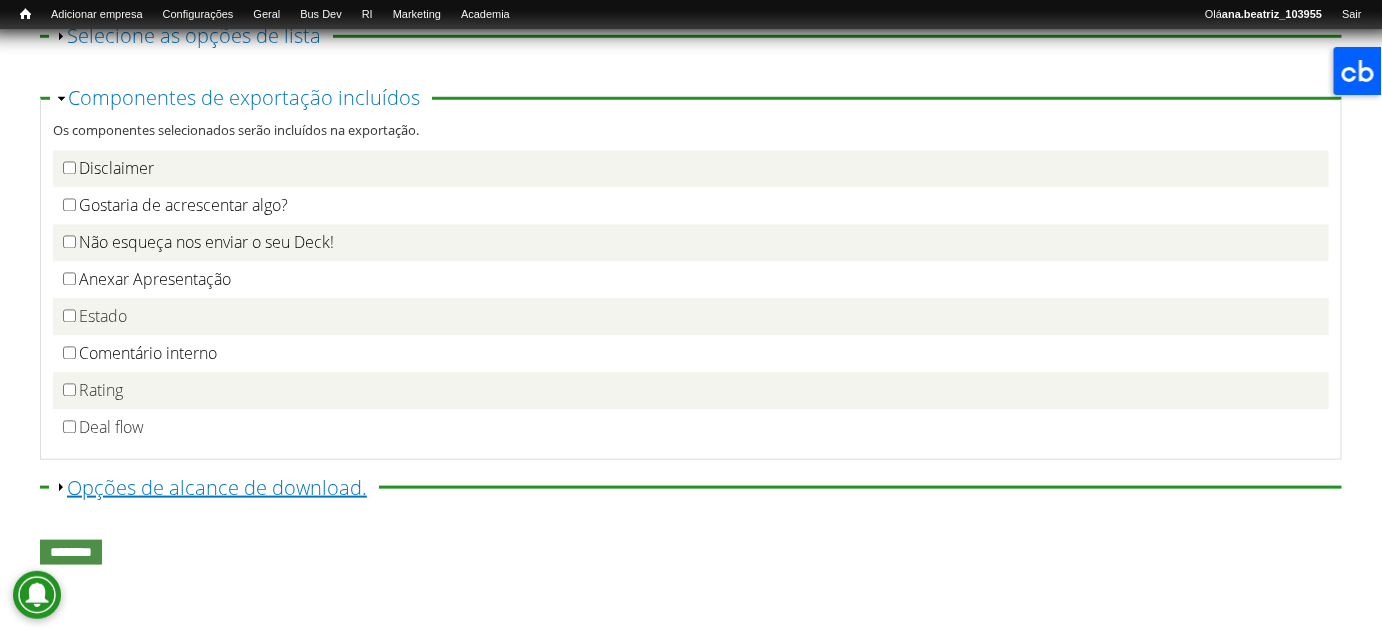 click on "Exibir   Opções de alcance de download." at bounding box center (217, 487) 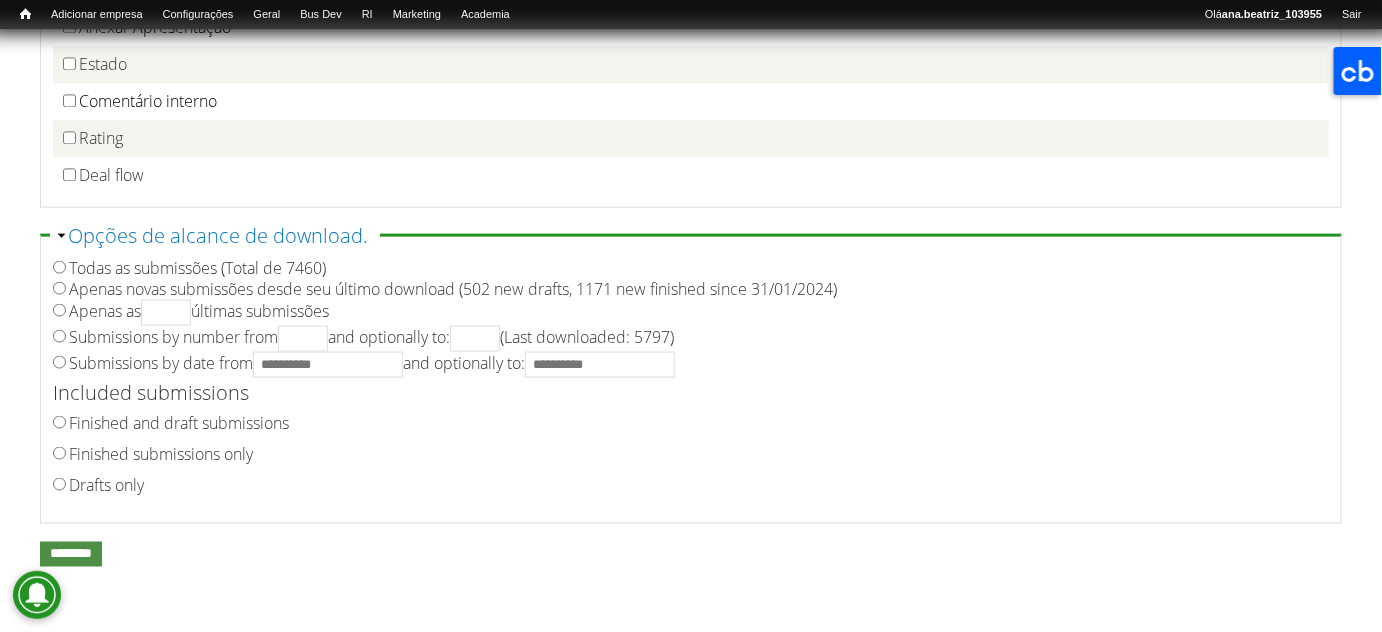 scroll, scrollTop: 758, scrollLeft: 0, axis: vertical 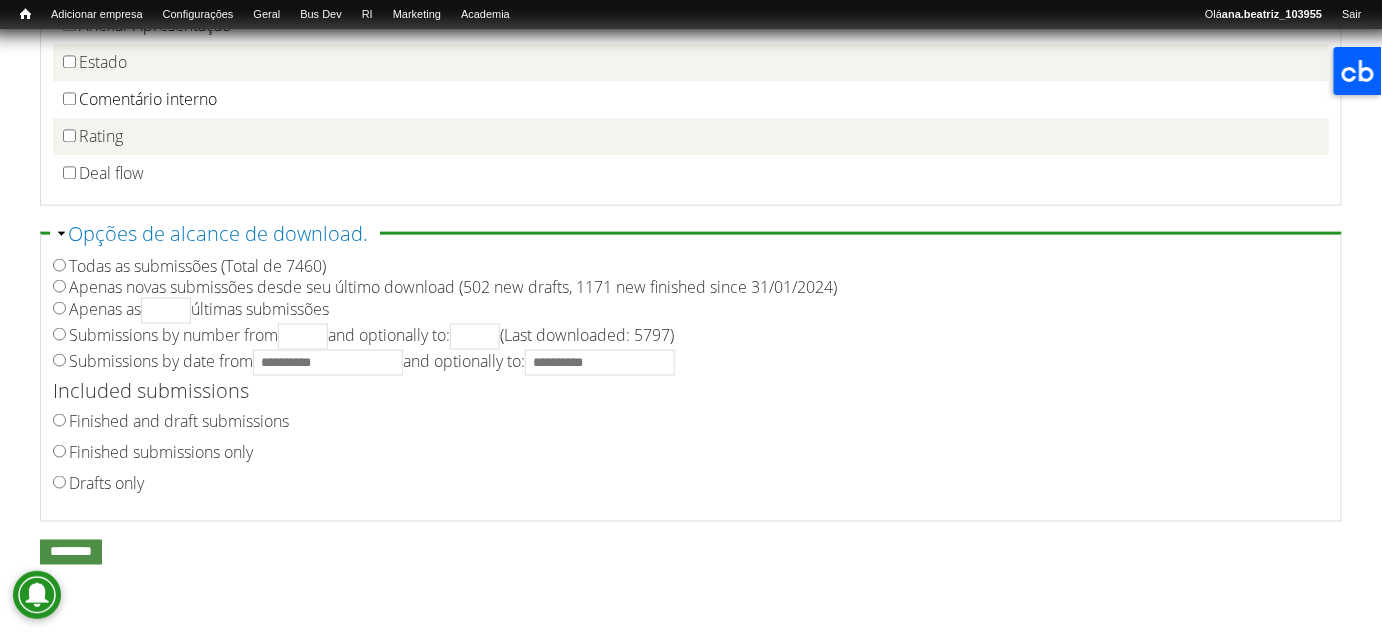 click on "Finished submissions only" at bounding box center [161, 452] 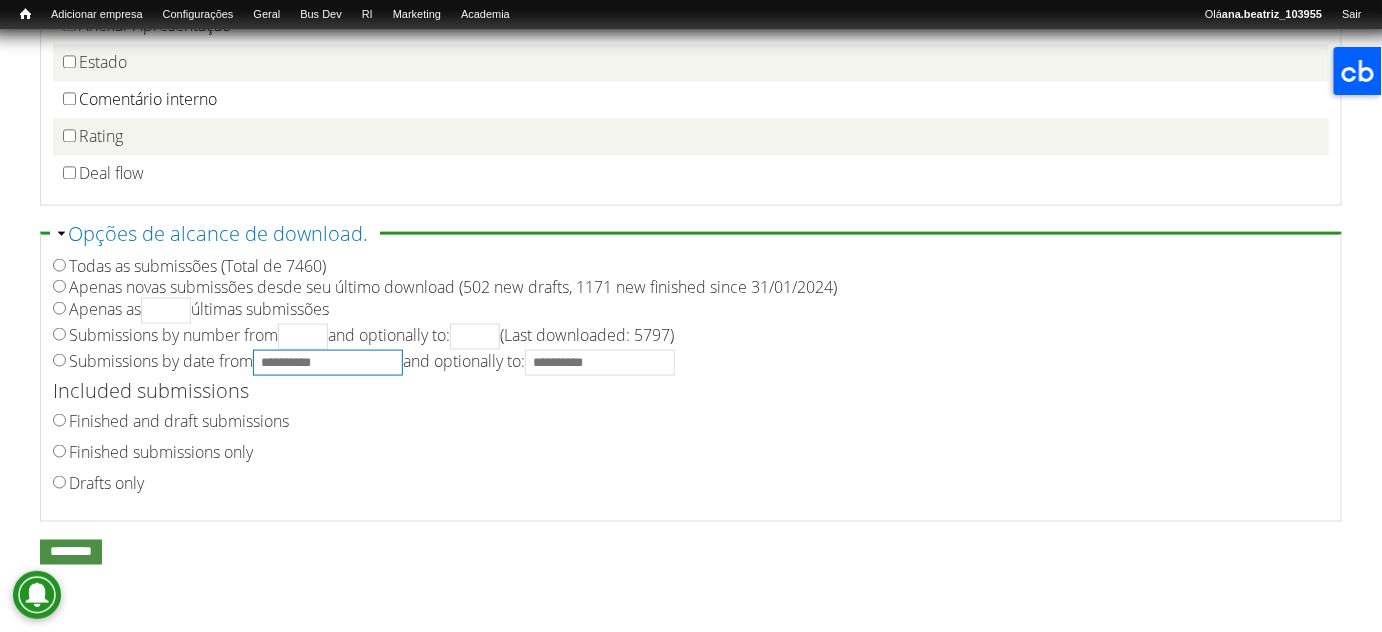 click on "Submissions by date from   and optionally to:" at bounding box center (328, 363) 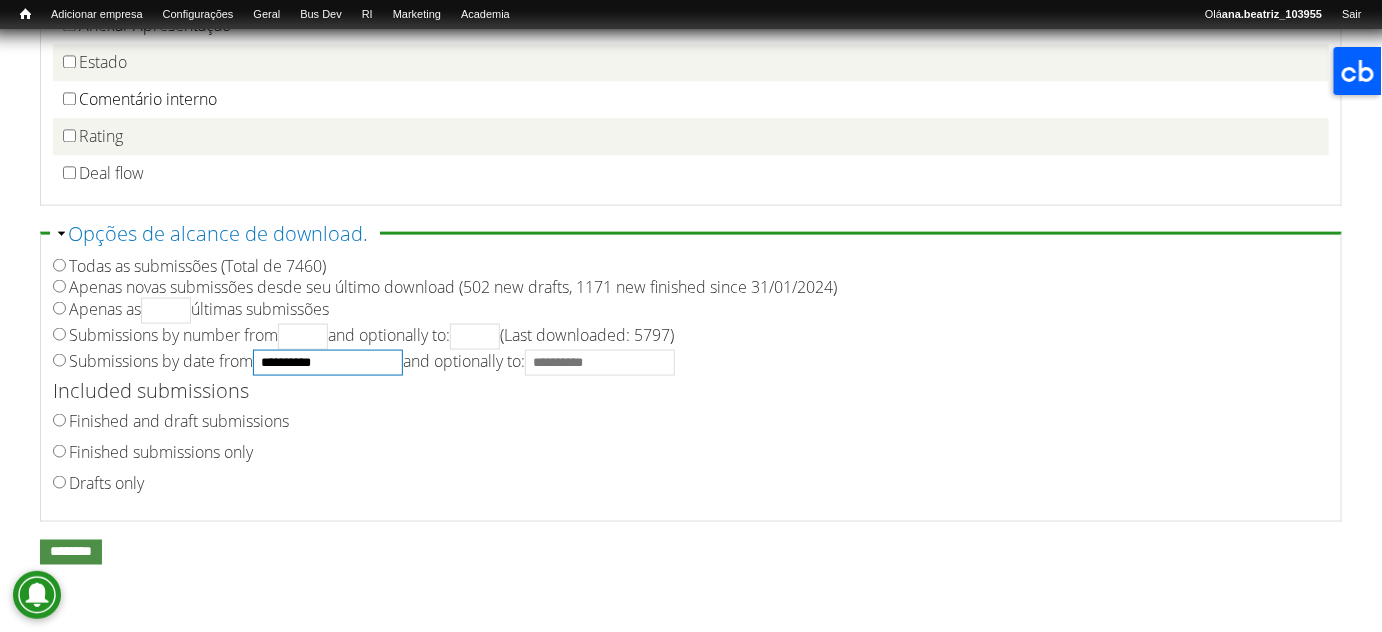 type on "**********" 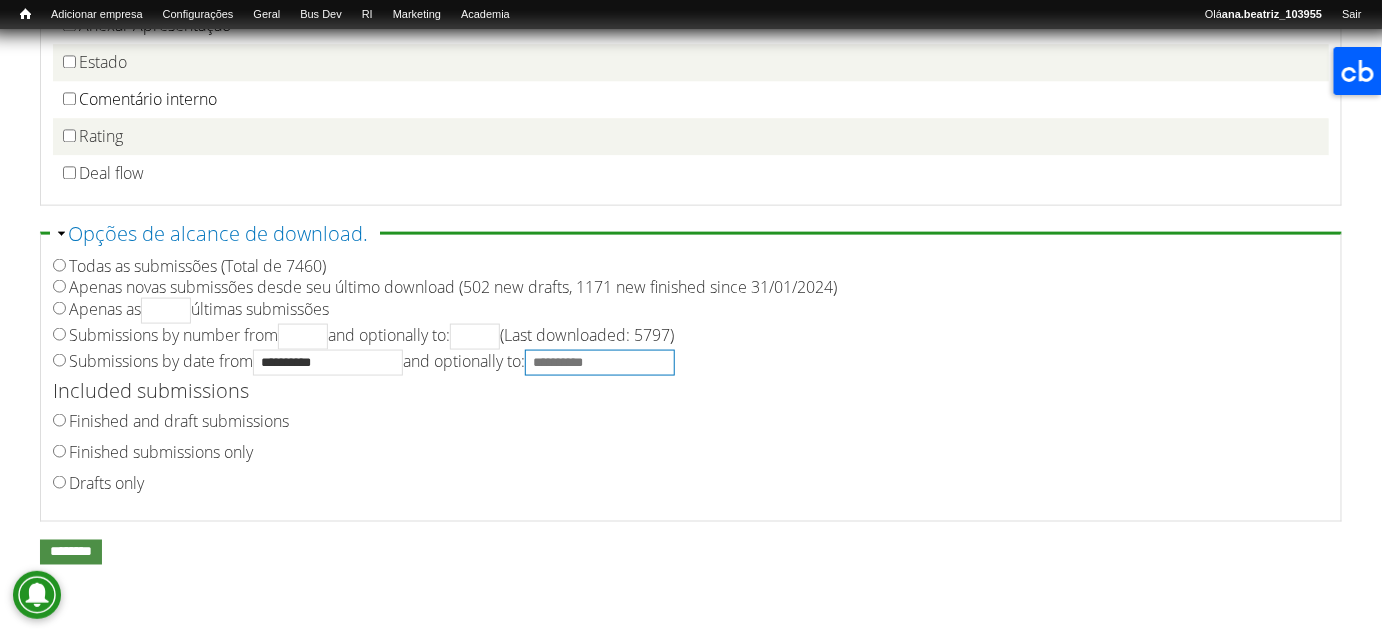 click on "**********" at bounding box center (600, 363) 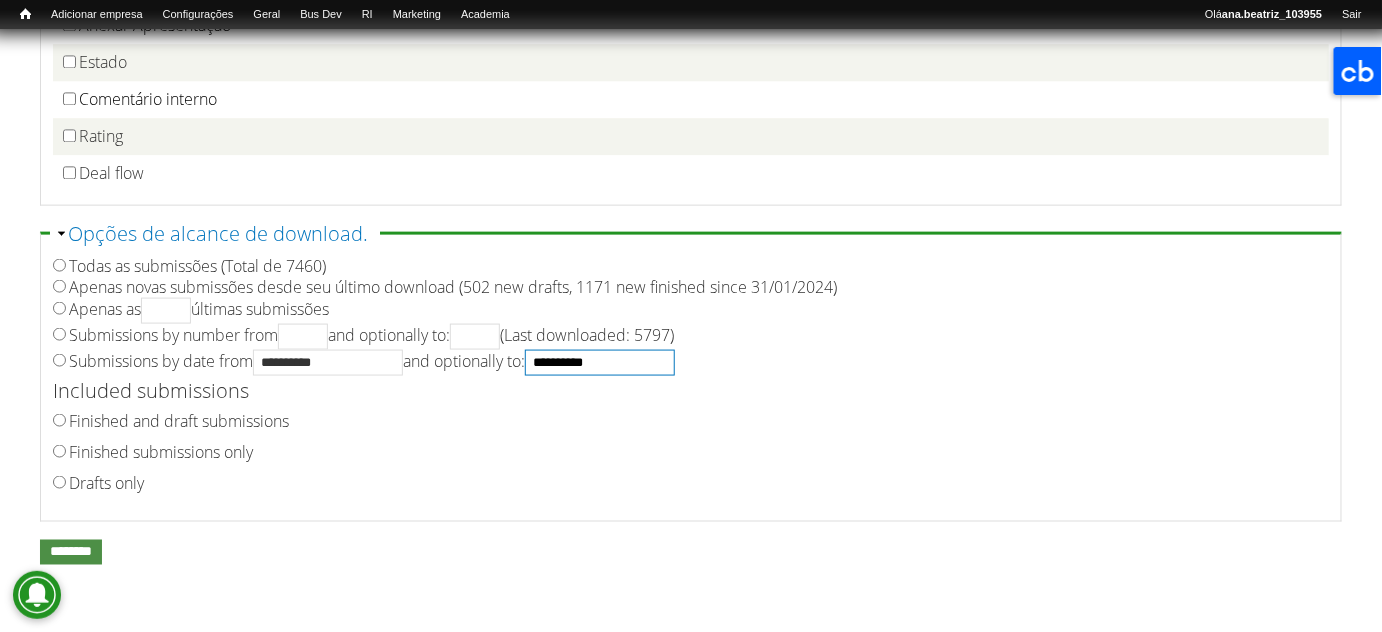type on "**********" 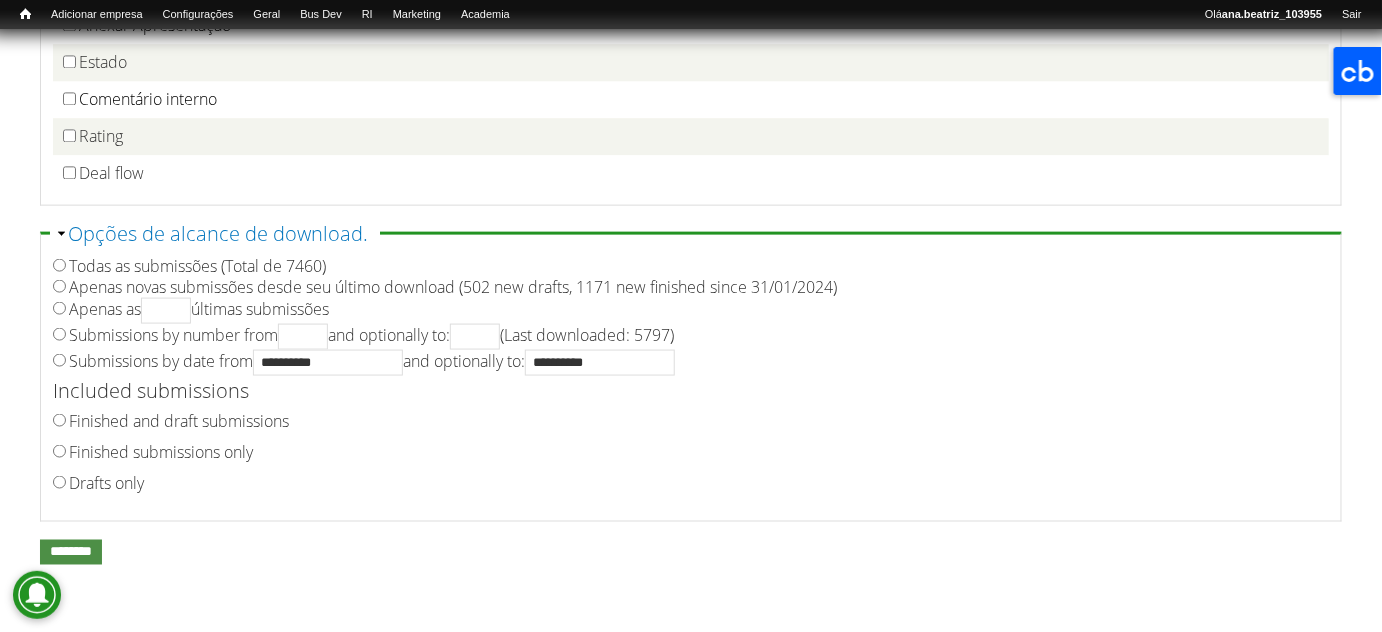 click on "**********" at bounding box center (691, 373) 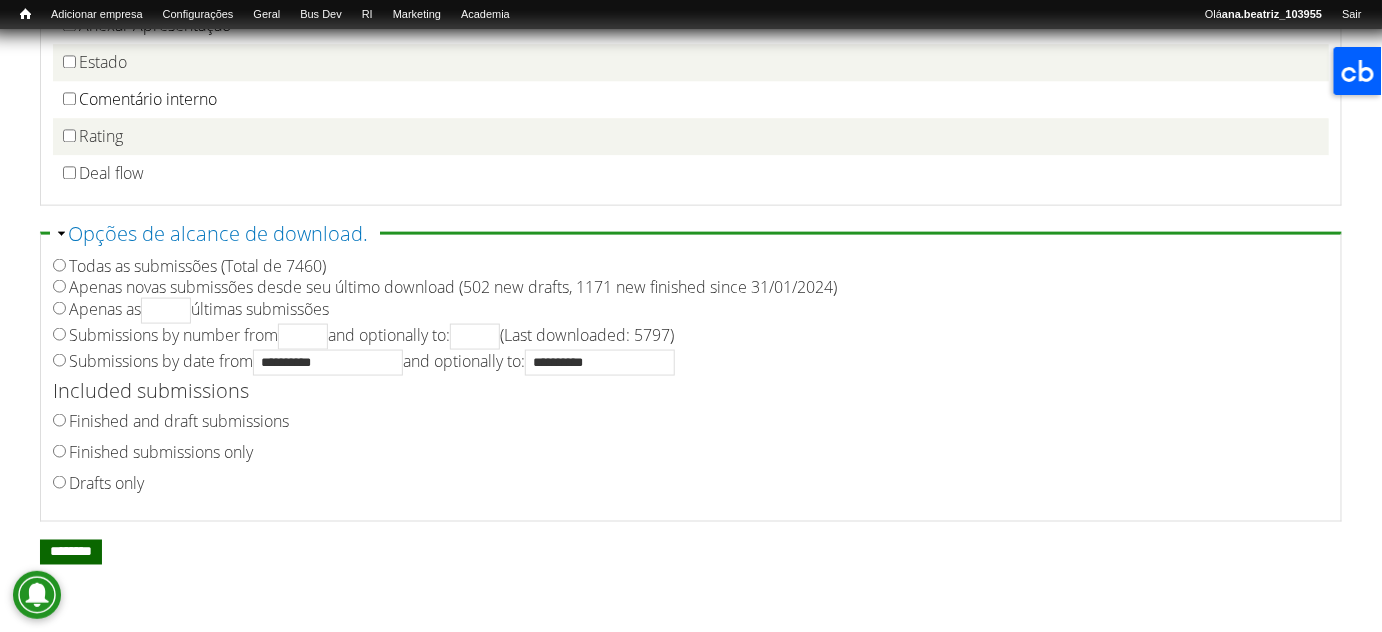 click on "********" at bounding box center (71, 552) 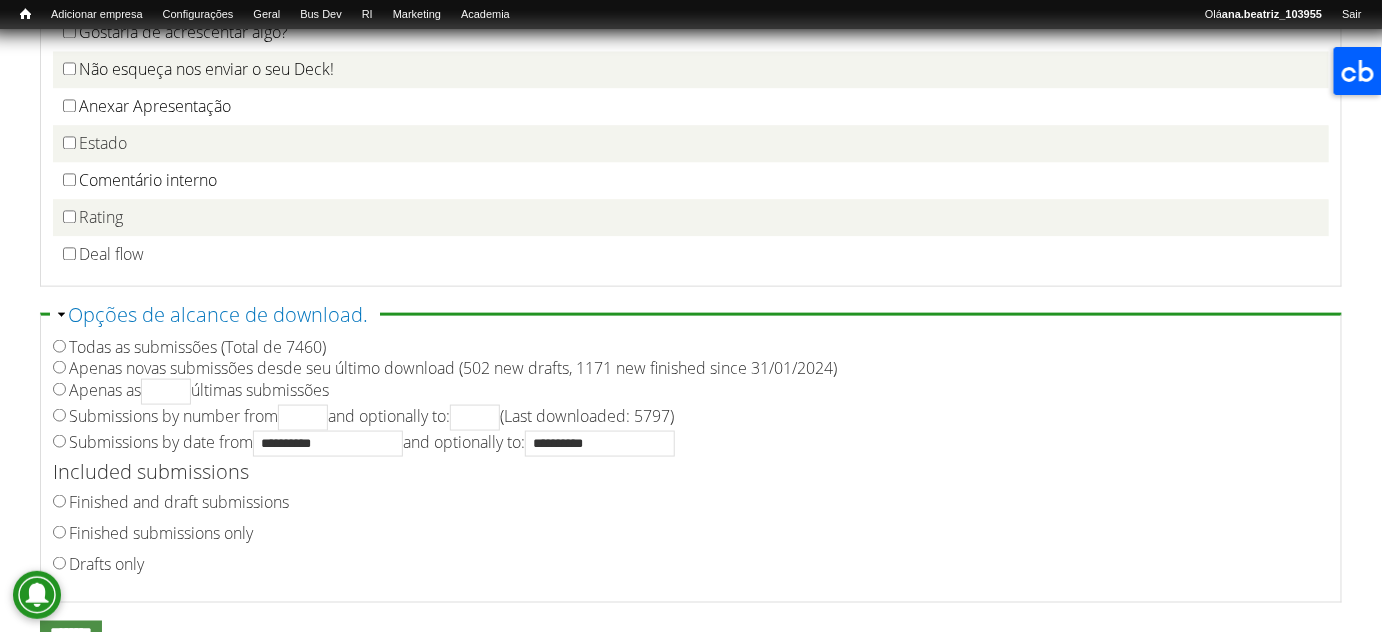 scroll, scrollTop: 758, scrollLeft: 0, axis: vertical 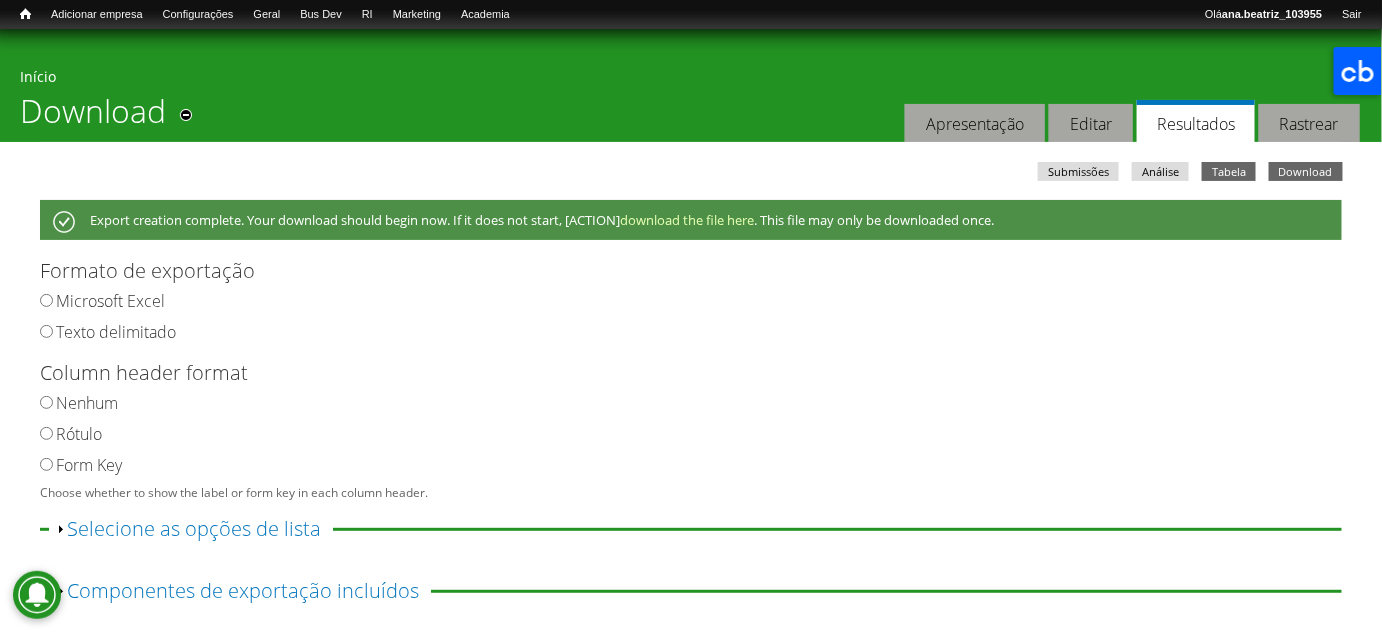 click on "Tabela" at bounding box center (1229, 171) 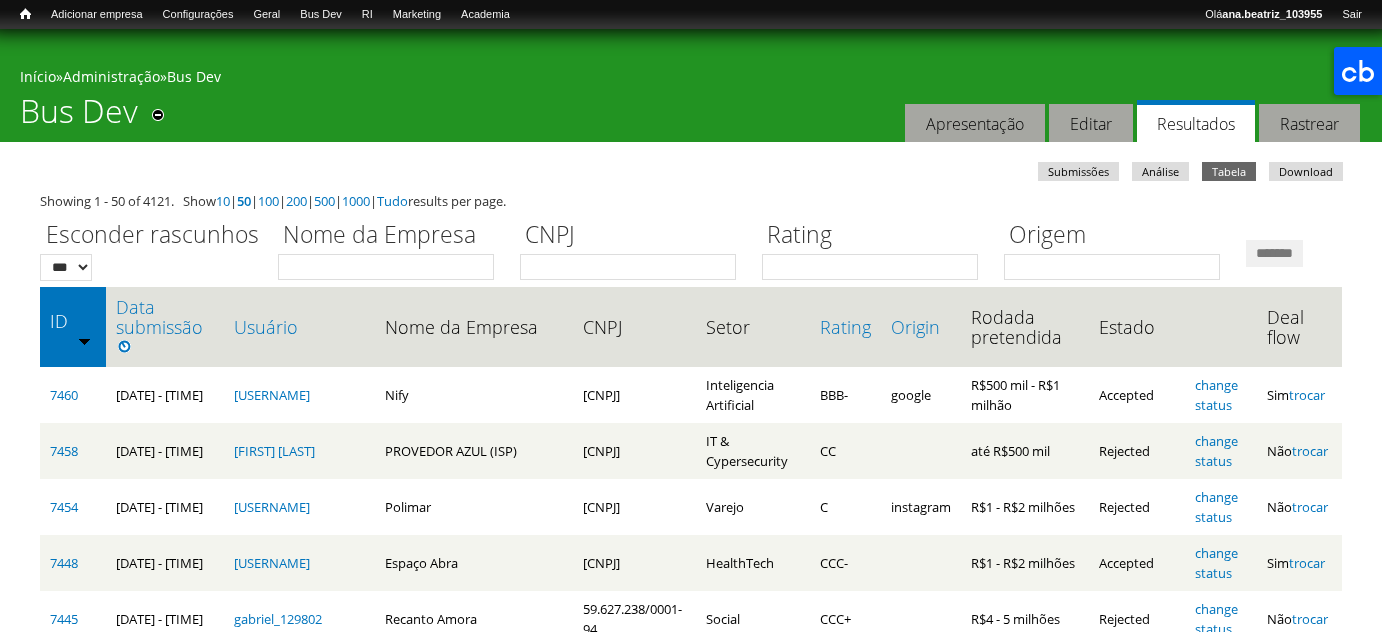 scroll, scrollTop: 0, scrollLeft: 0, axis: both 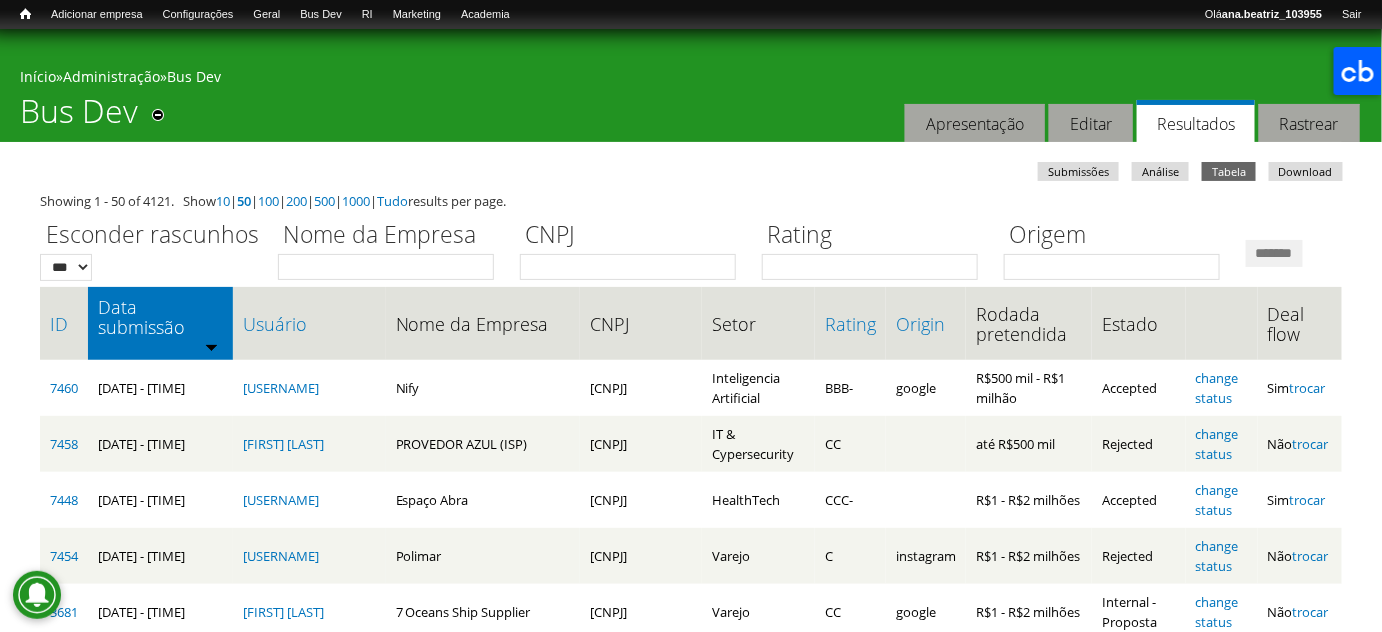 click on "Você está aqui Início  »  Administração  »  Bus Dev                Bus Dev
Remover dos atalhos      Abas primárias Apresentação
Editar
Resultados (aba ativa)
Rastrear" at bounding box center (691, 85) 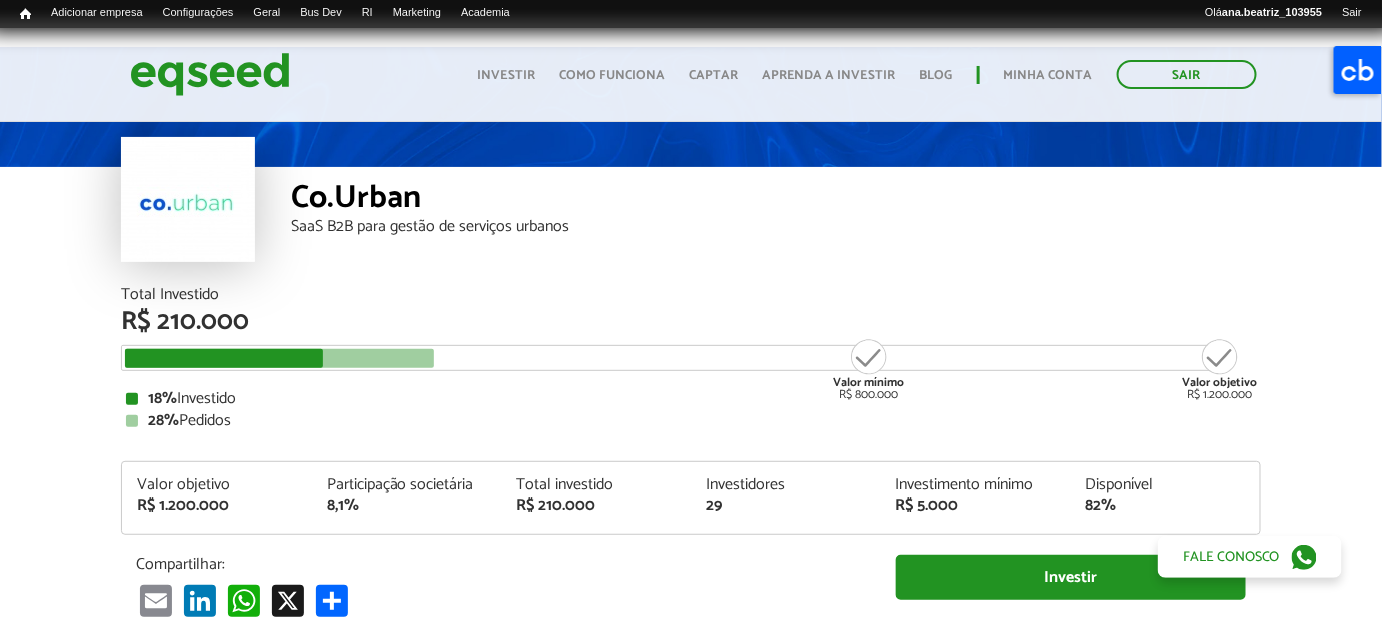 scroll, scrollTop: 90, scrollLeft: 0, axis: vertical 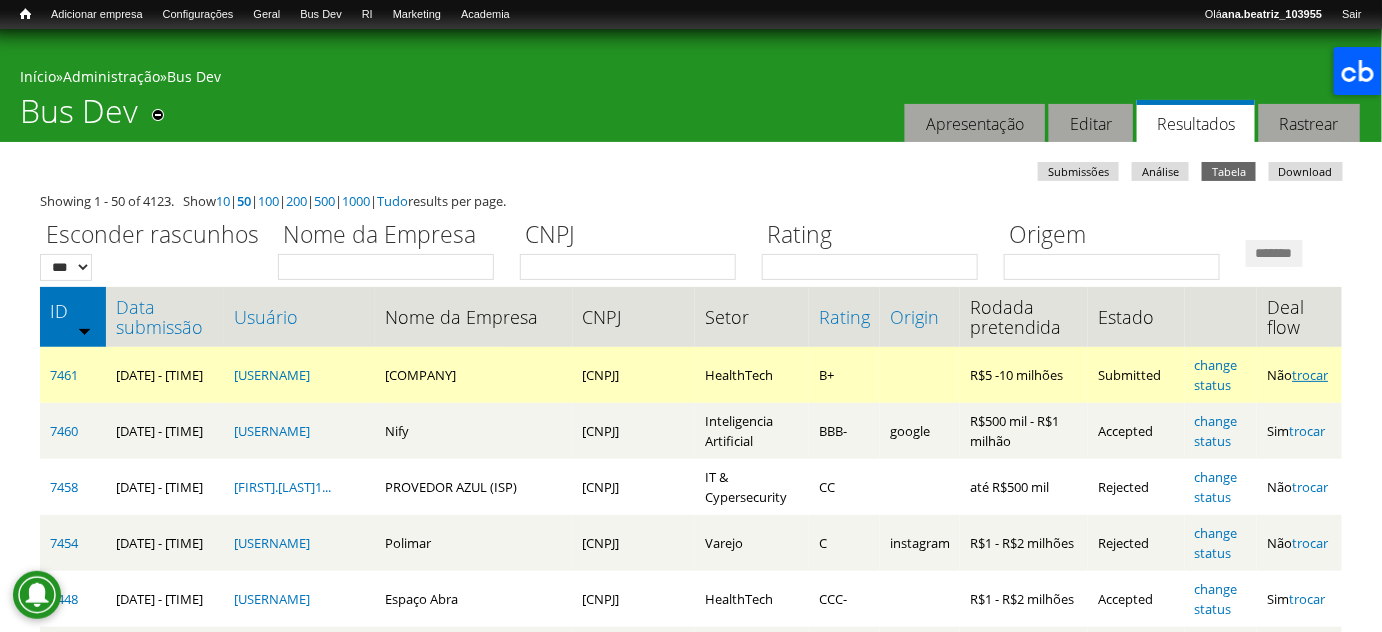 click on "trocar" at bounding box center (1310, 375) 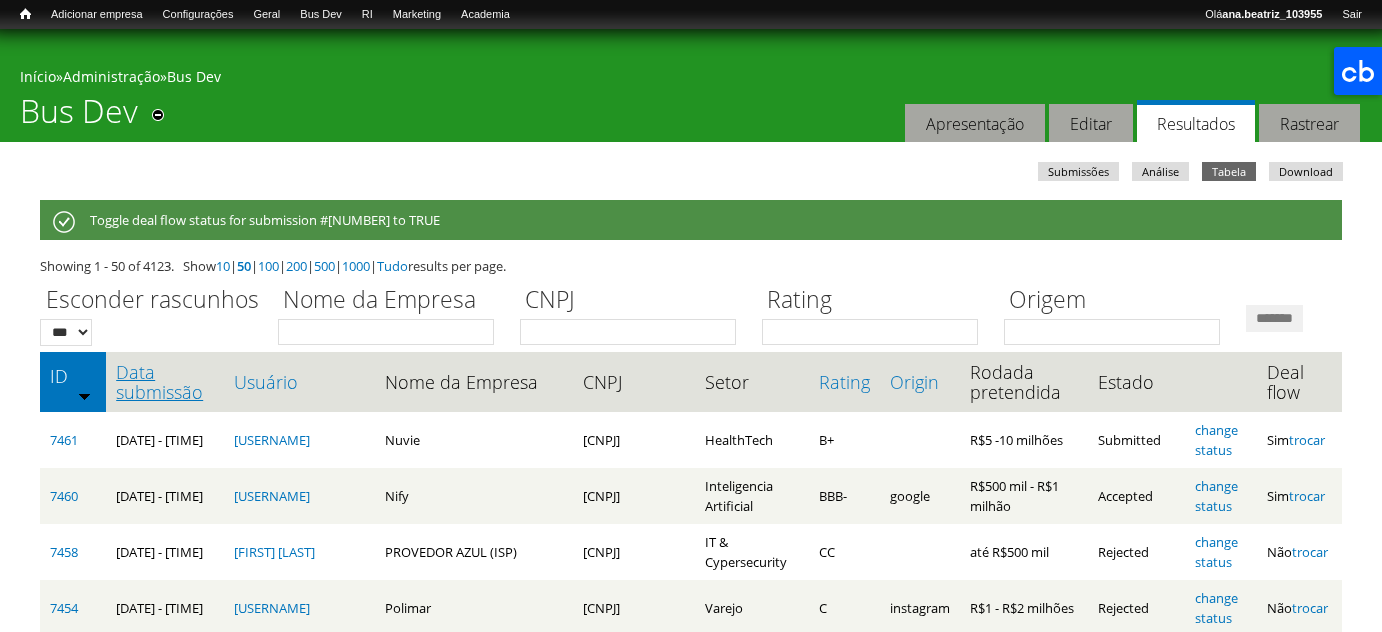 scroll, scrollTop: 0, scrollLeft: 0, axis: both 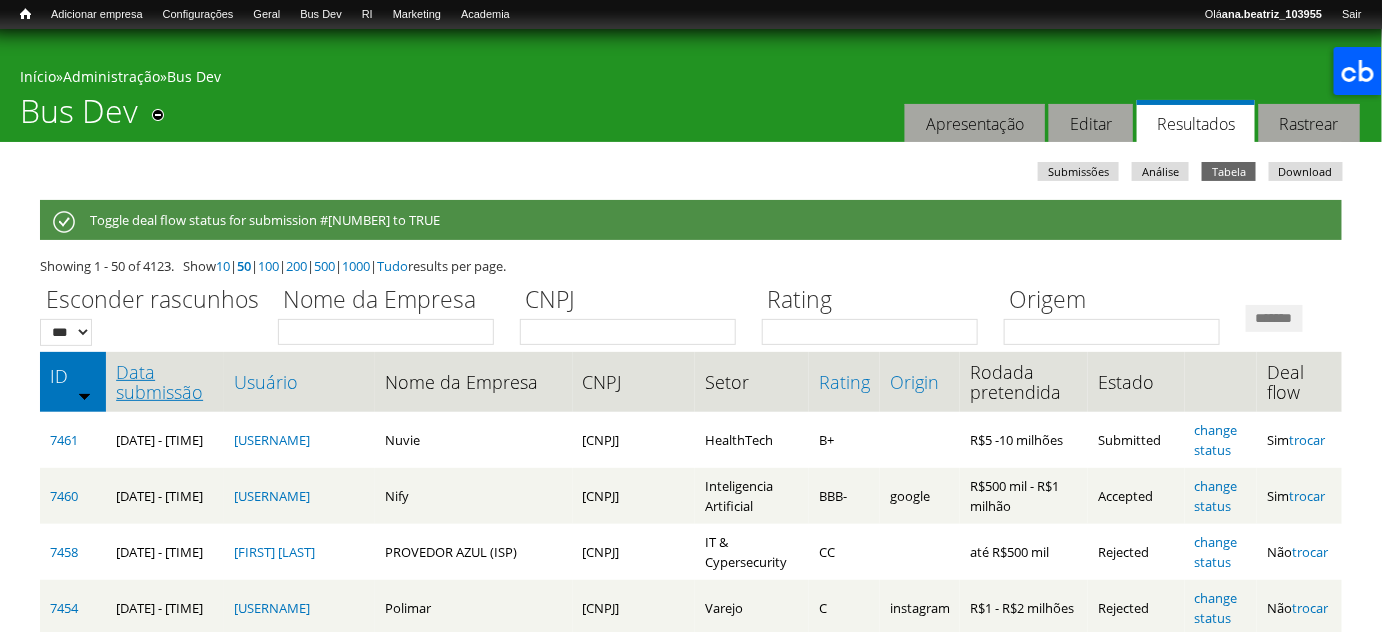 click on "Data submissão" at bounding box center (165, 382) 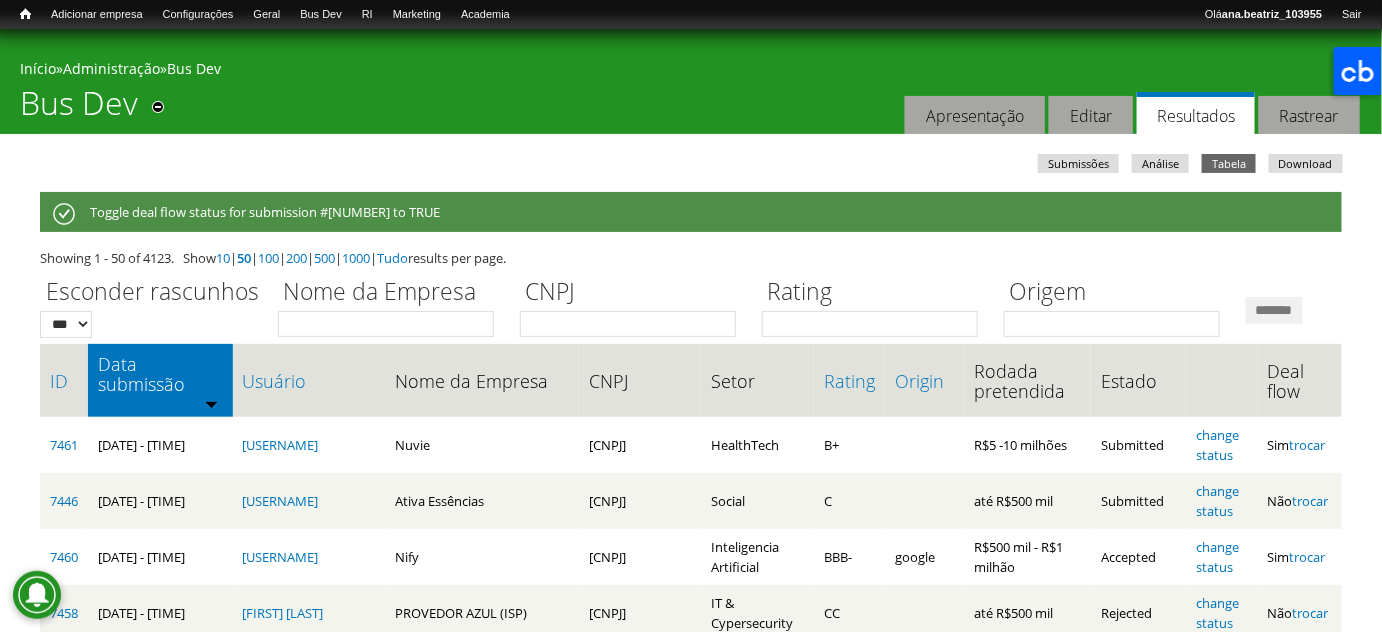 scroll, scrollTop: 0, scrollLeft: 0, axis: both 